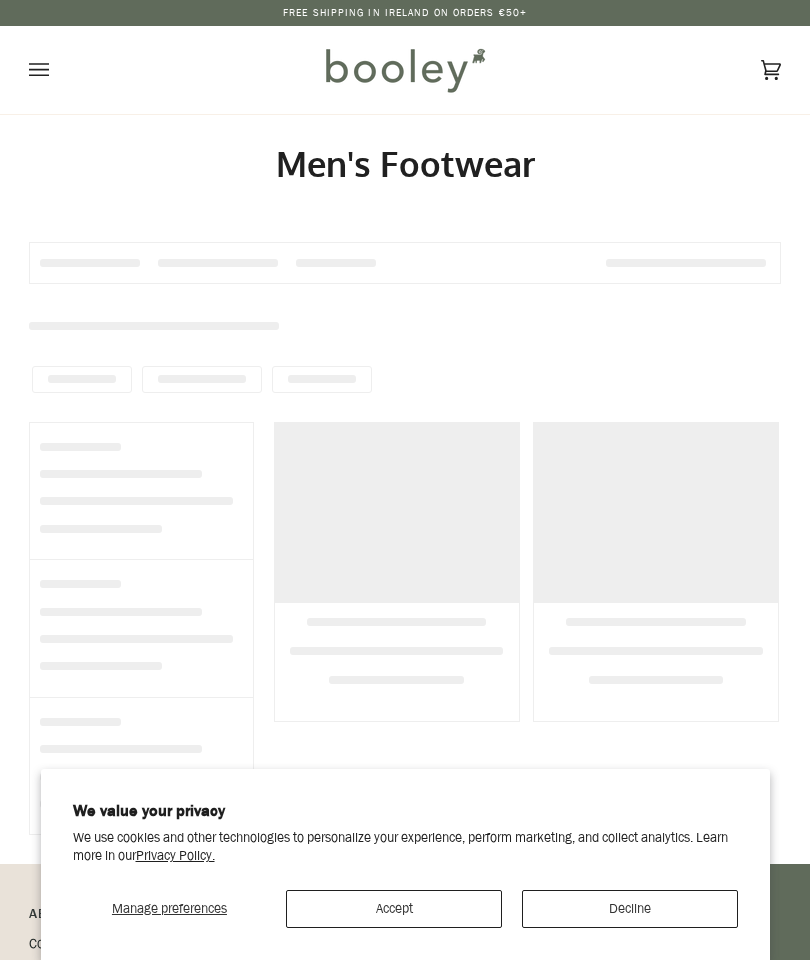 scroll, scrollTop: 0, scrollLeft: 0, axis: both 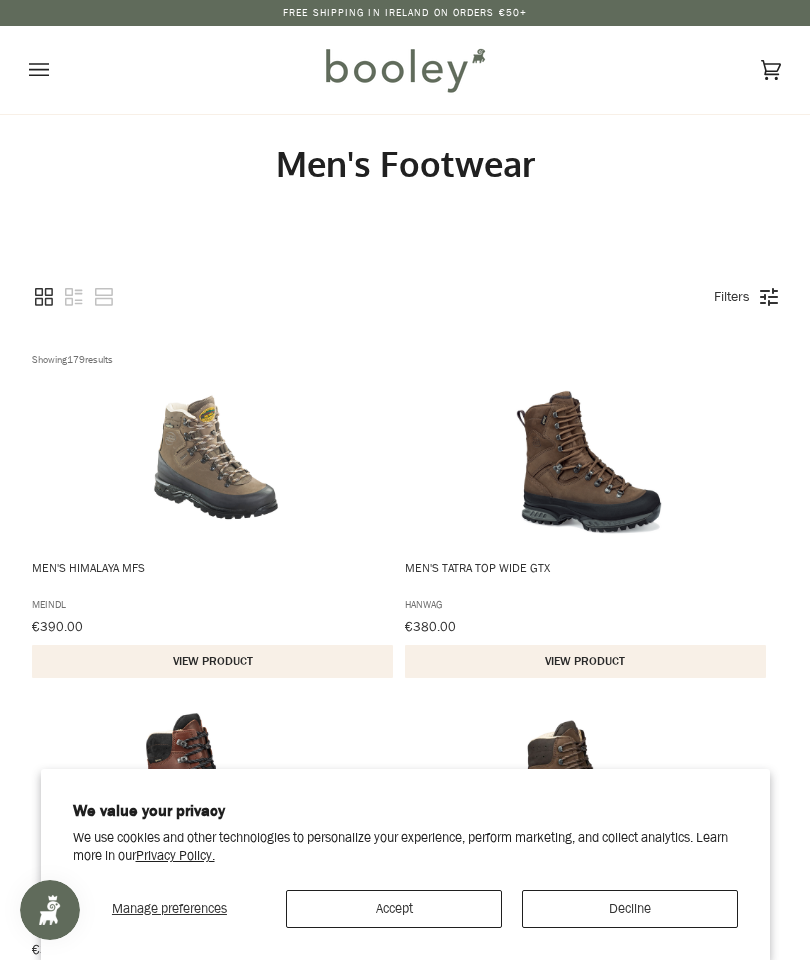 click on "Decline" at bounding box center (630, 909) 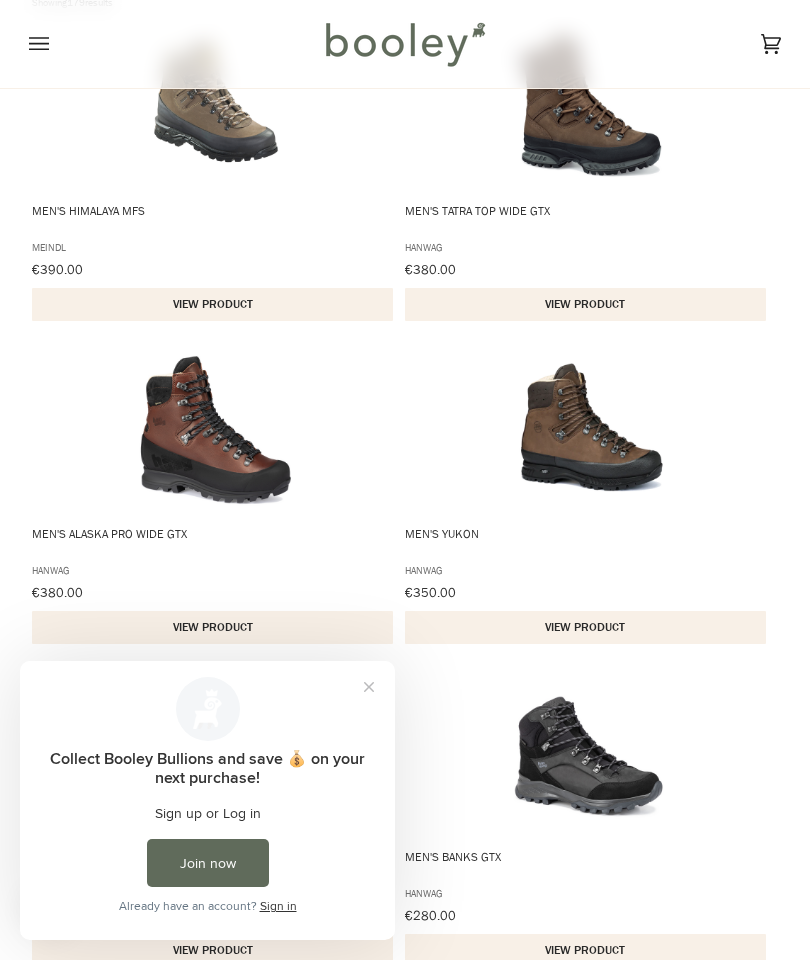 scroll, scrollTop: 358, scrollLeft: 0, axis: vertical 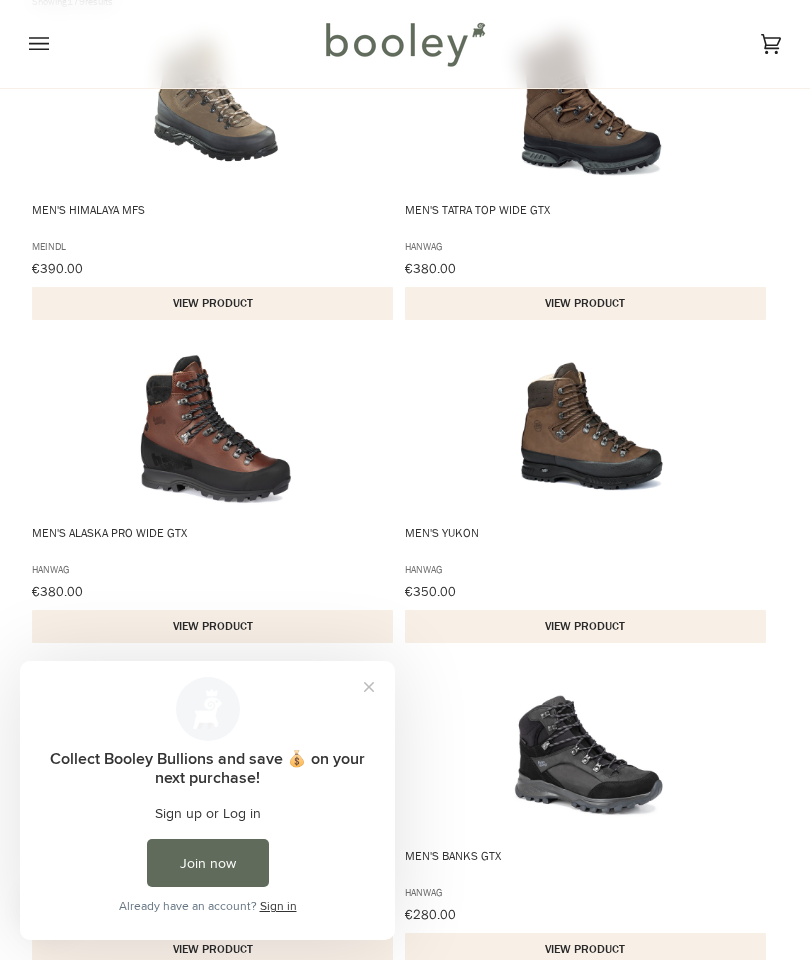 click at bounding box center [369, 687] 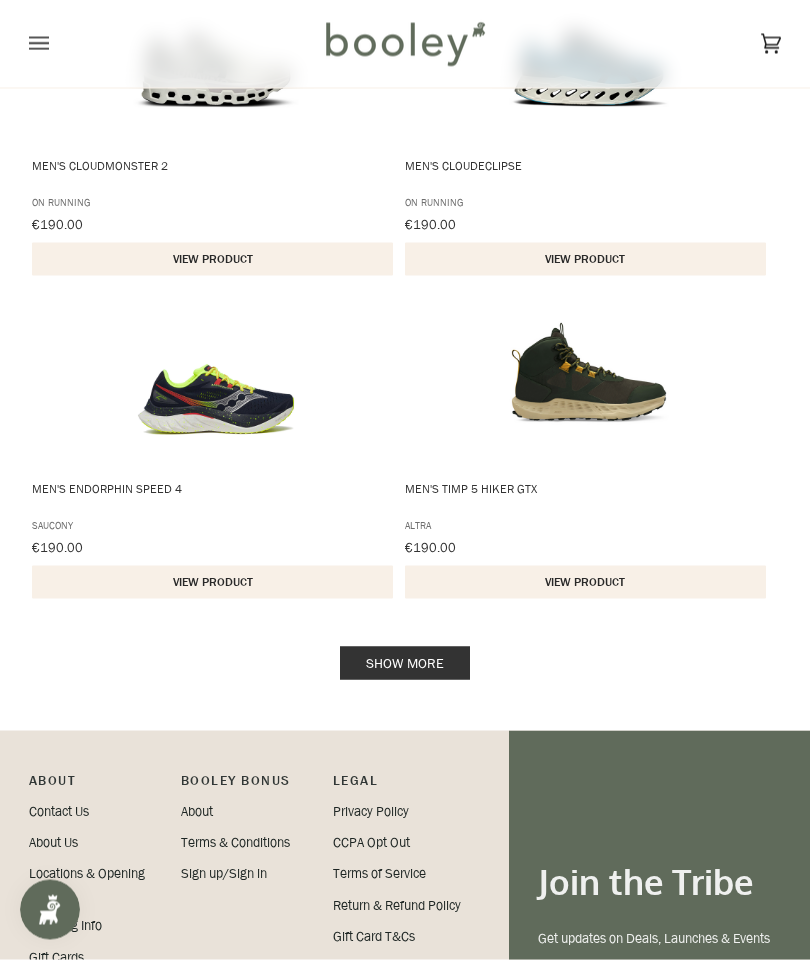 scroll, scrollTop: 2987, scrollLeft: 0, axis: vertical 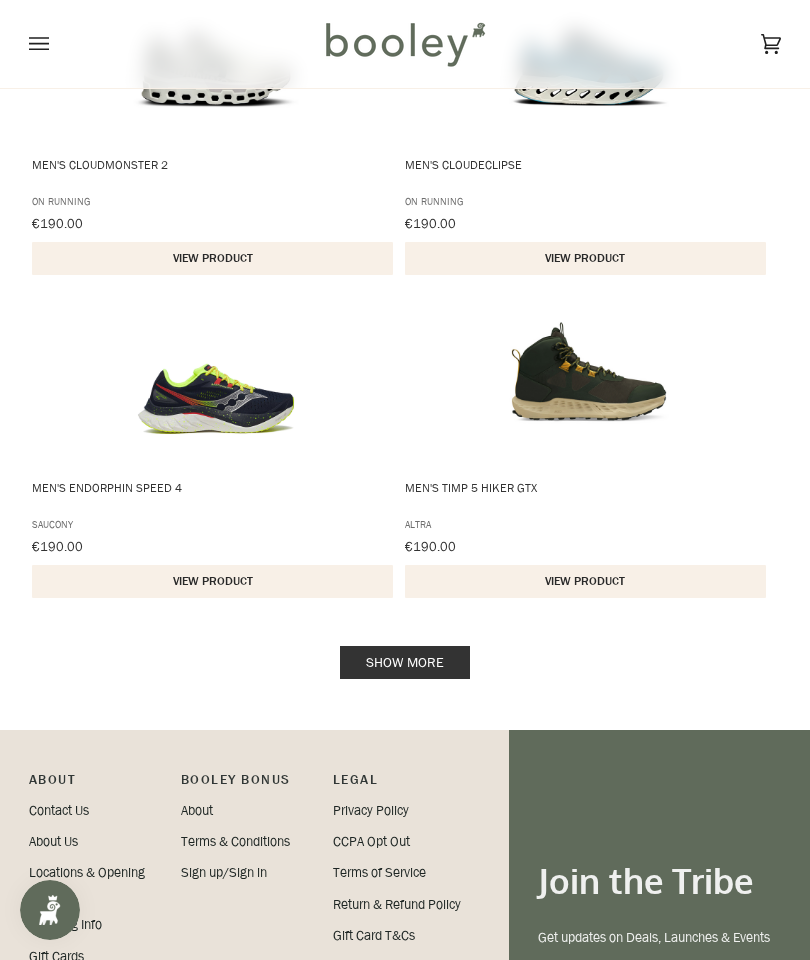 click on "Locations & Opening Hours" at bounding box center [87, 882] 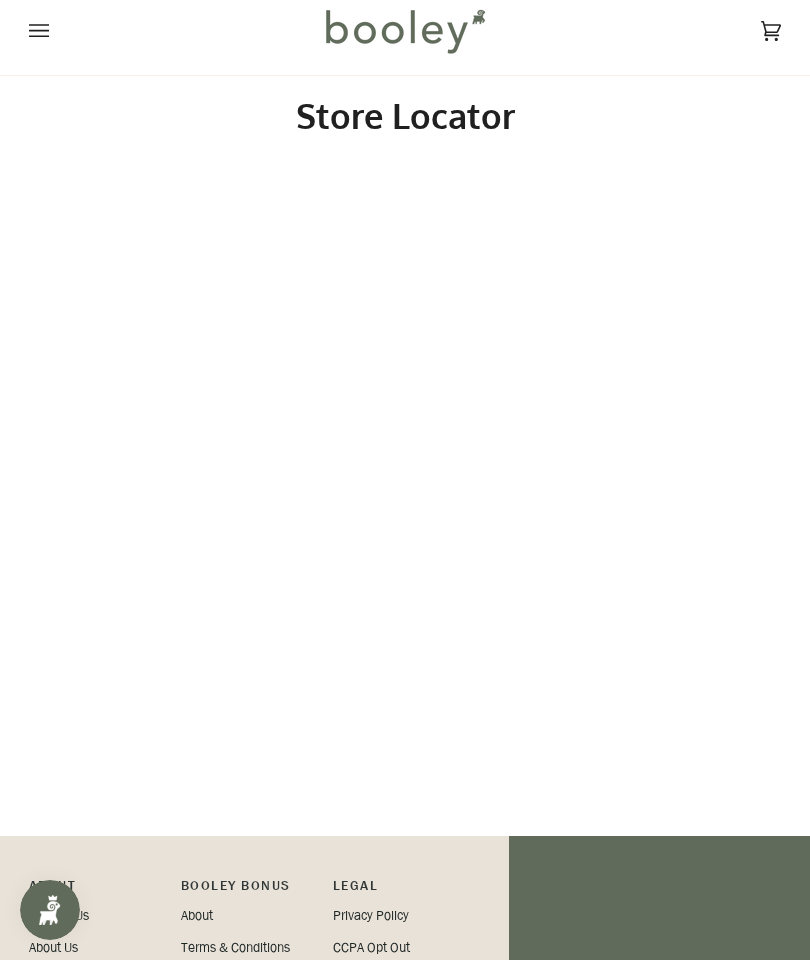 scroll, scrollTop: 0, scrollLeft: 0, axis: both 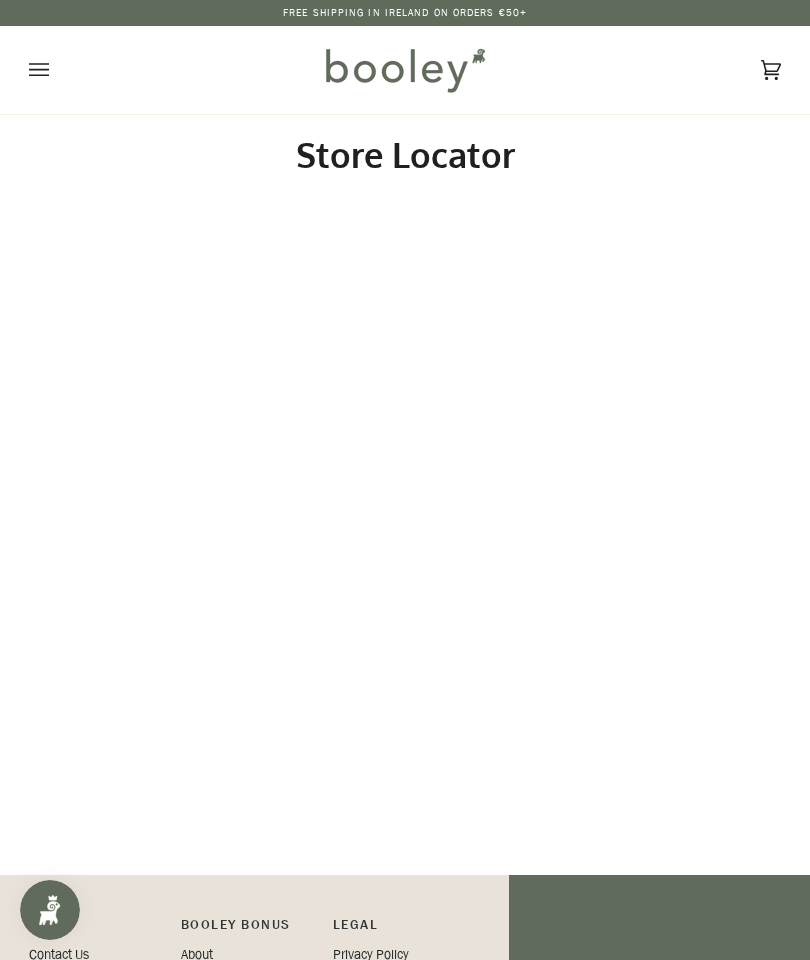 click at bounding box center [59, 70] 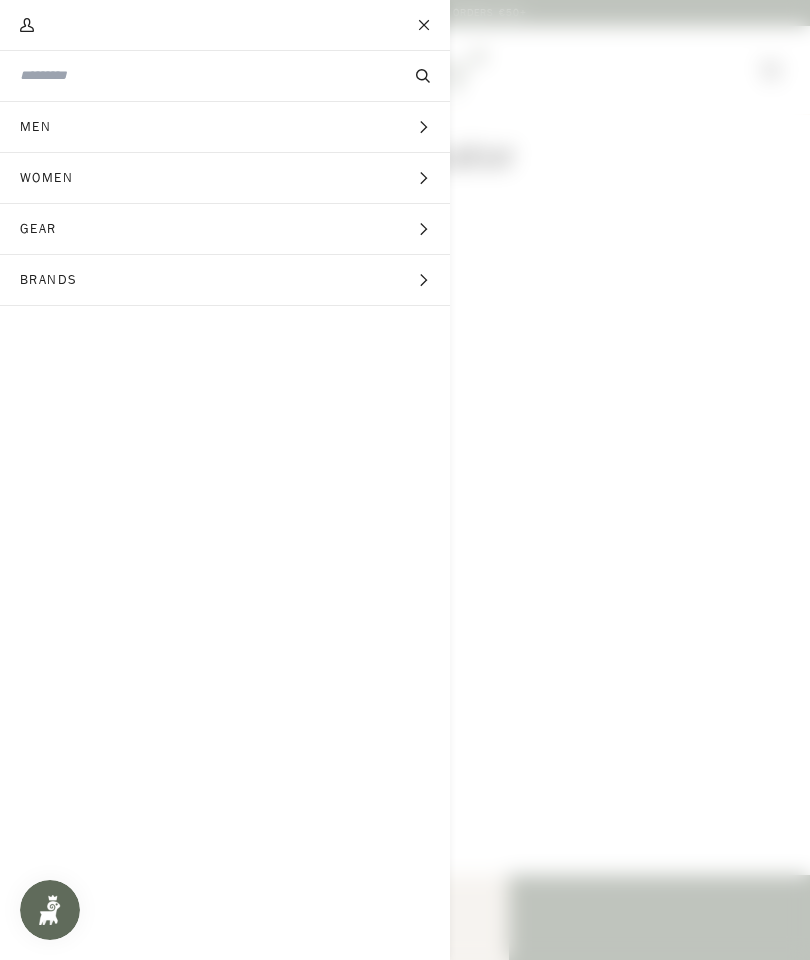 click on "Expand menu" at bounding box center (423, 127) 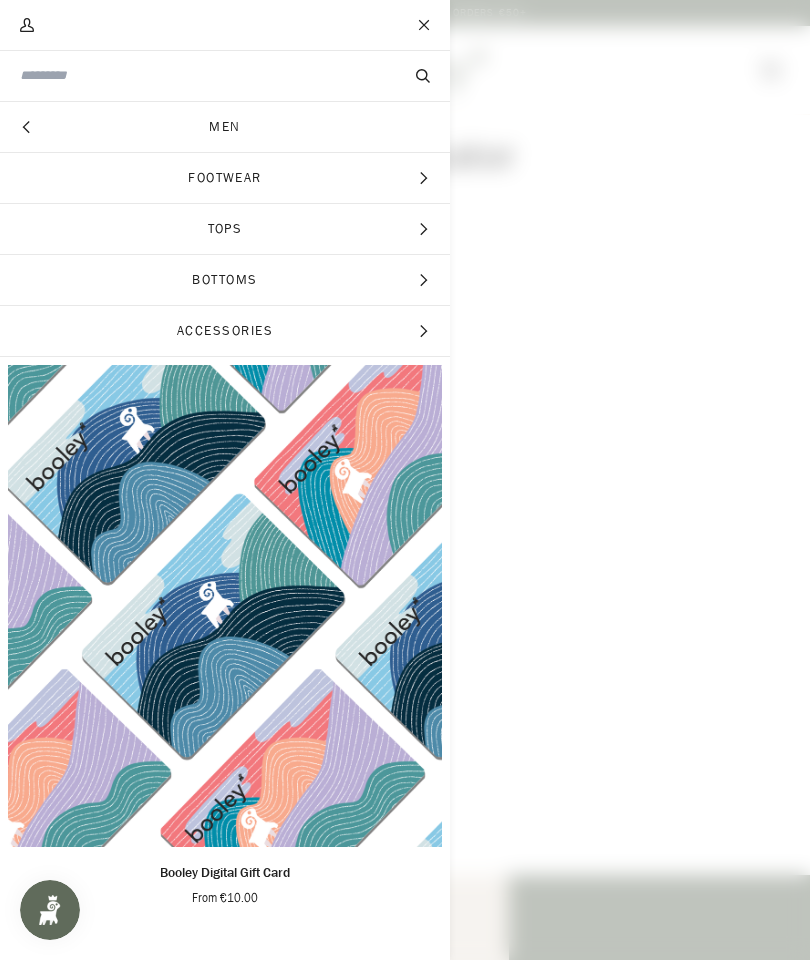 click on "Expand menu" at bounding box center [423, 178] 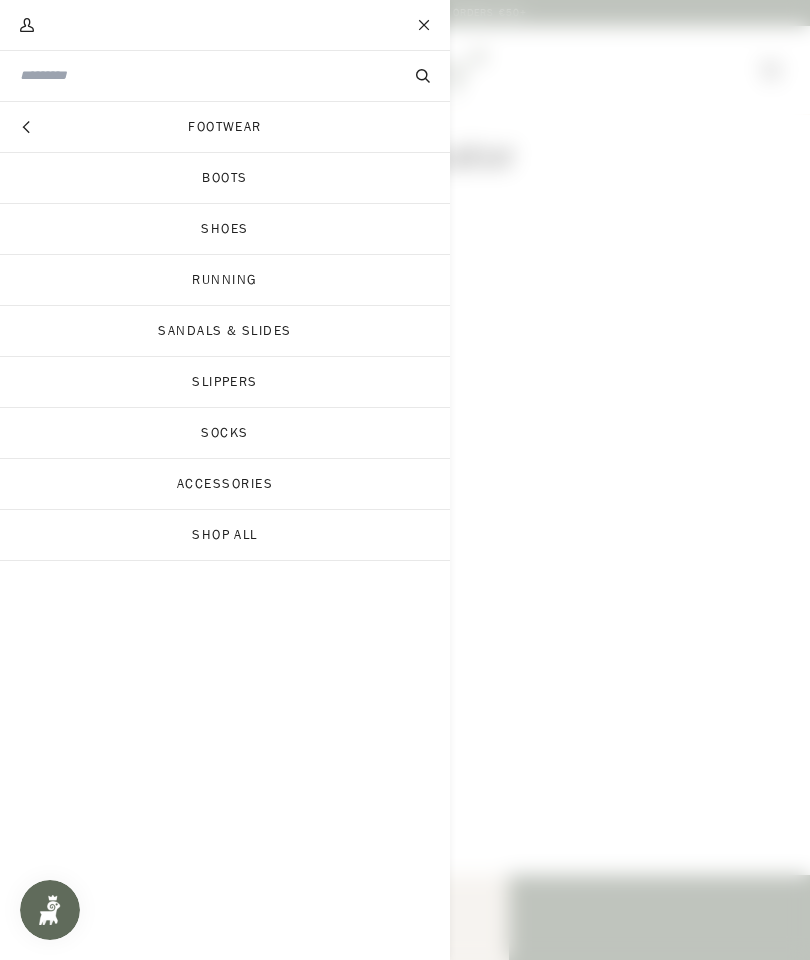 click on "Shoes" at bounding box center (225, 229) 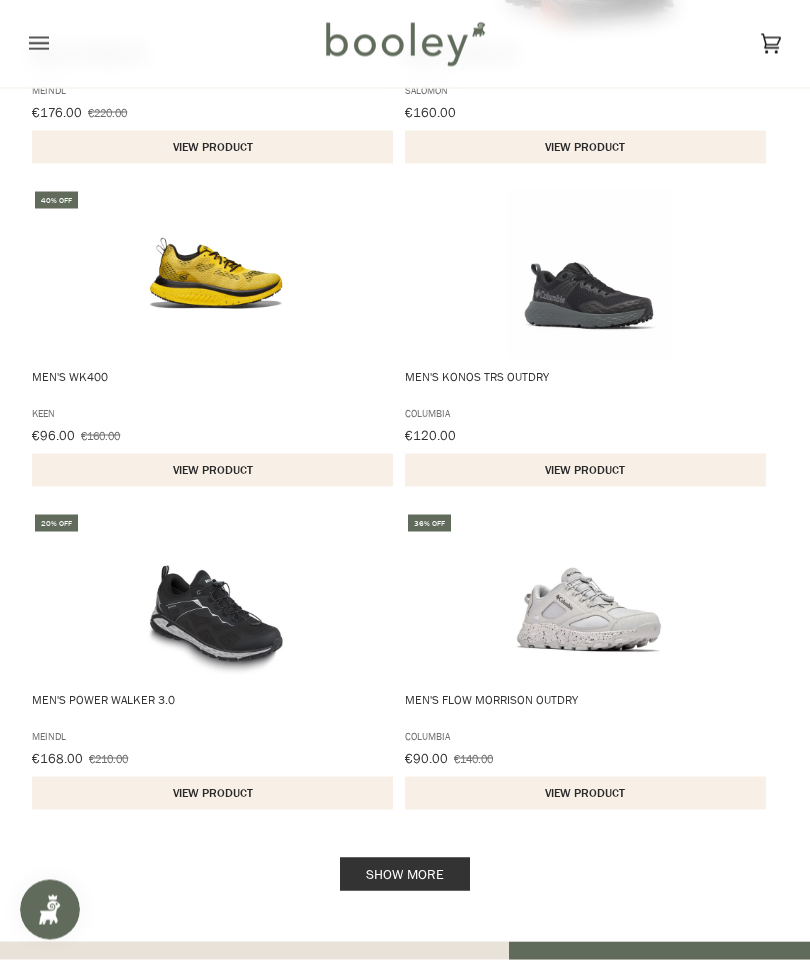 scroll, scrollTop: 2810, scrollLeft: 0, axis: vertical 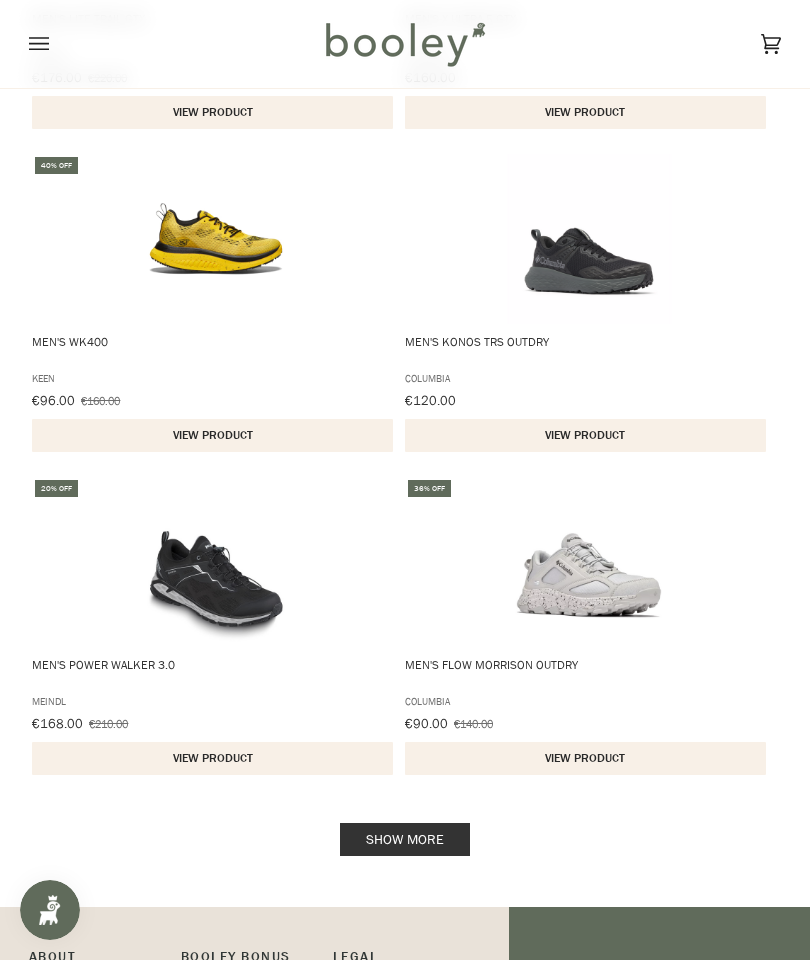 click on "Show more" at bounding box center (405, 839) 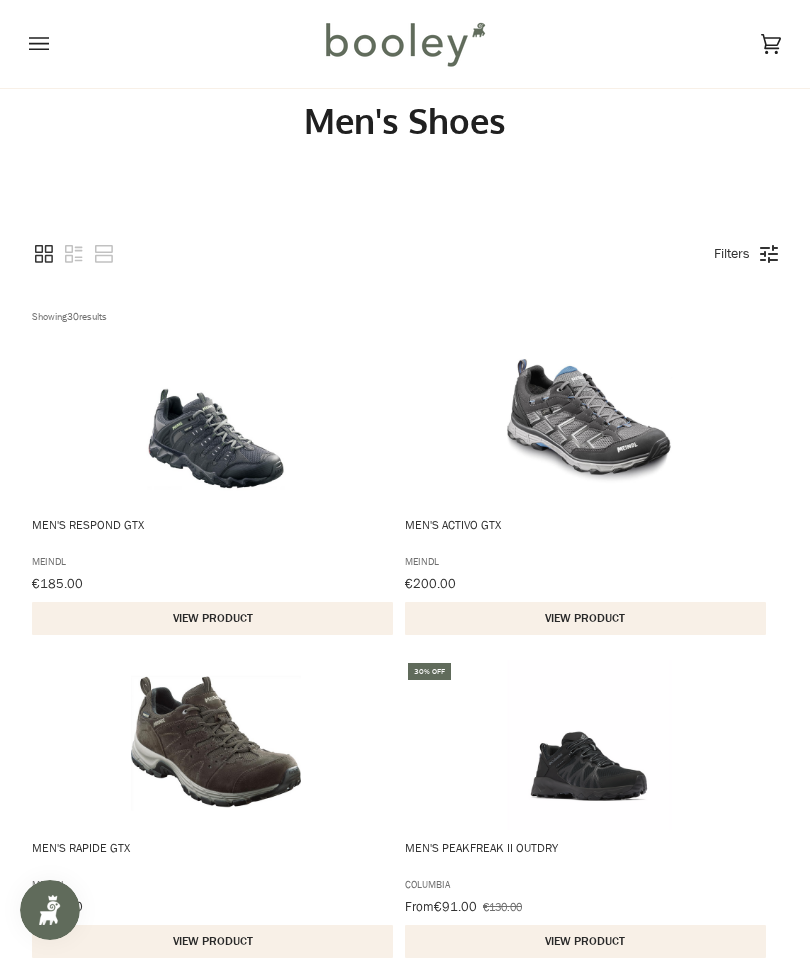 scroll, scrollTop: 40, scrollLeft: 0, axis: vertical 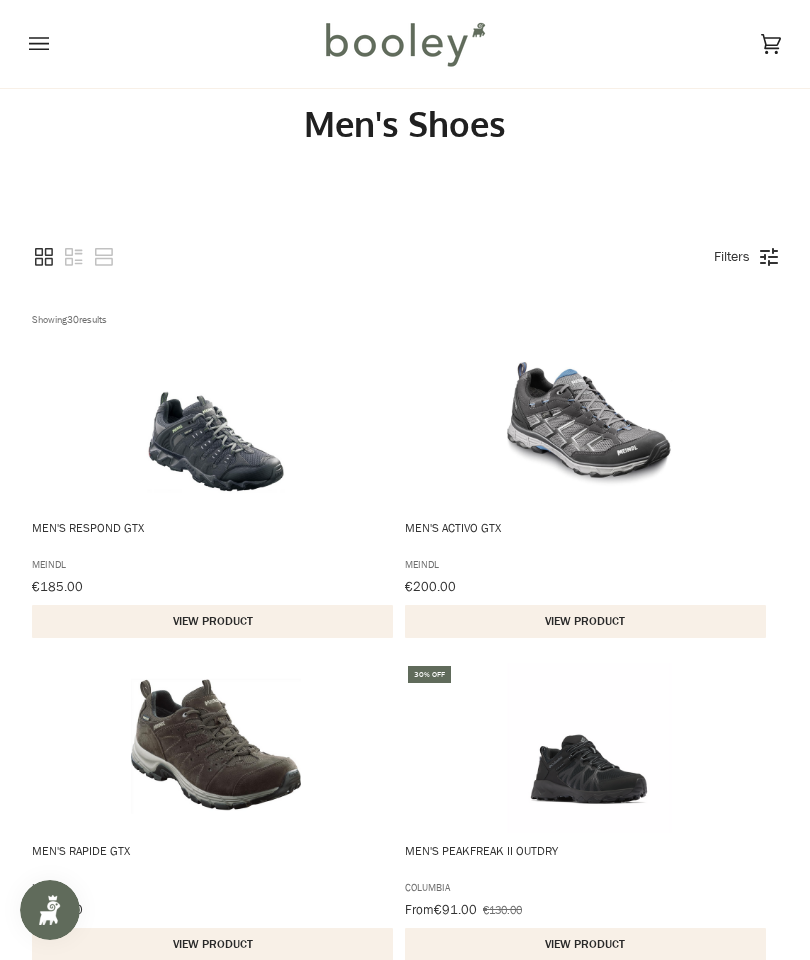 click 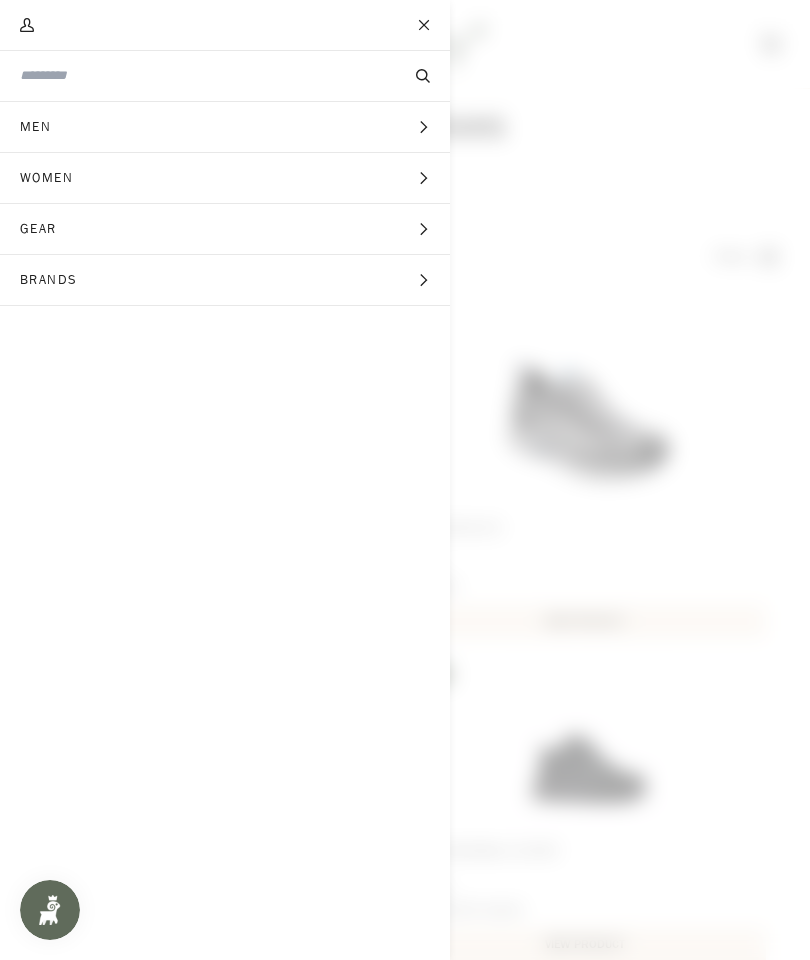 click on "Expand menu" at bounding box center (423, 229) 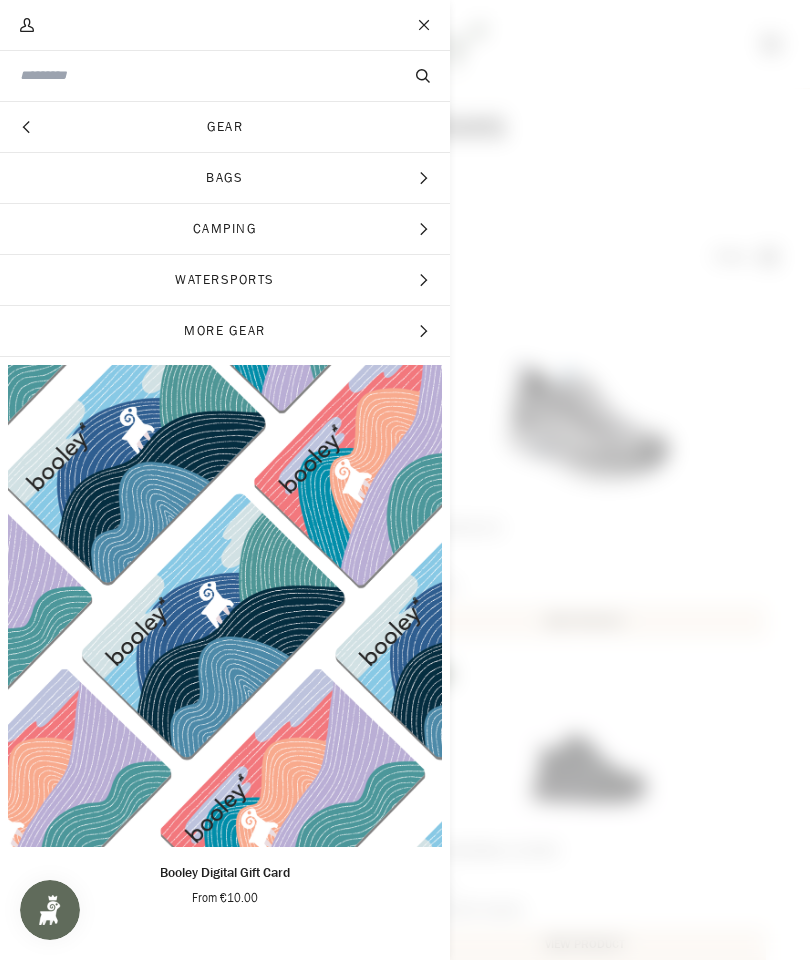 click 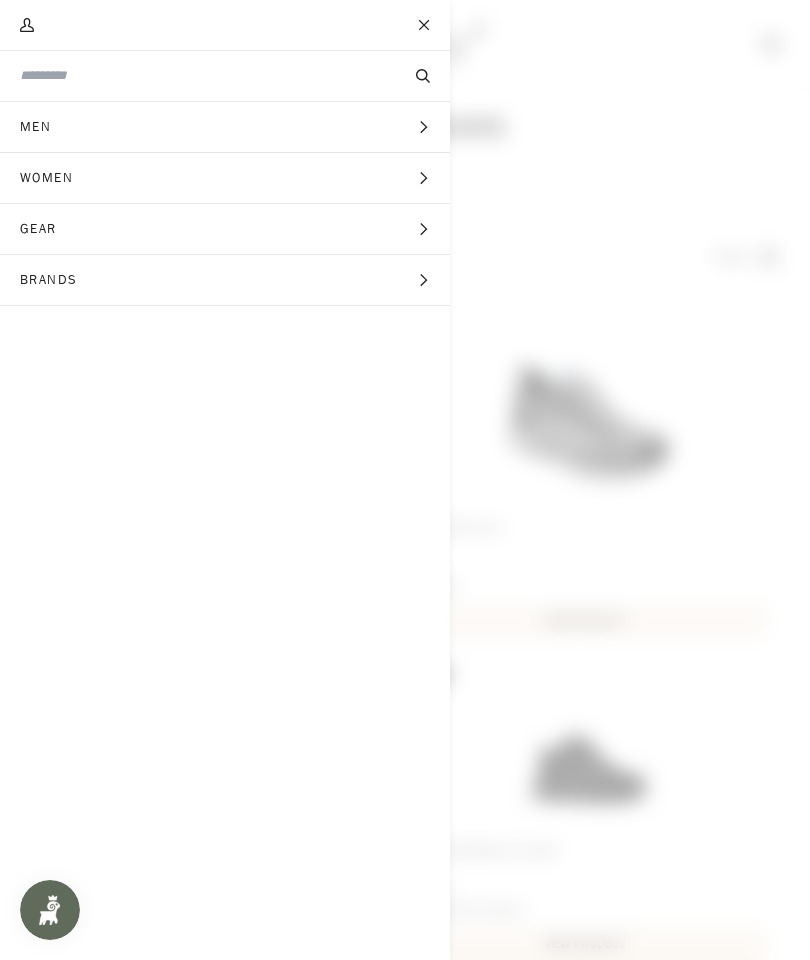 click on "Men
Expand menu" at bounding box center (225, 127) 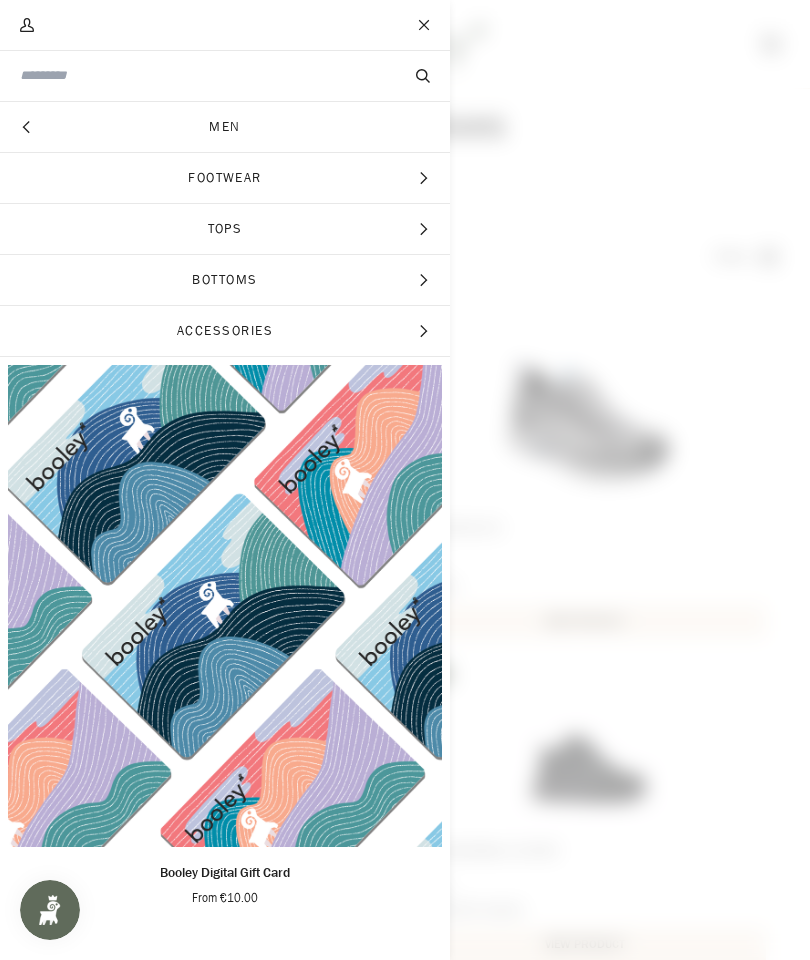 click on "Footwear" at bounding box center [225, 178] 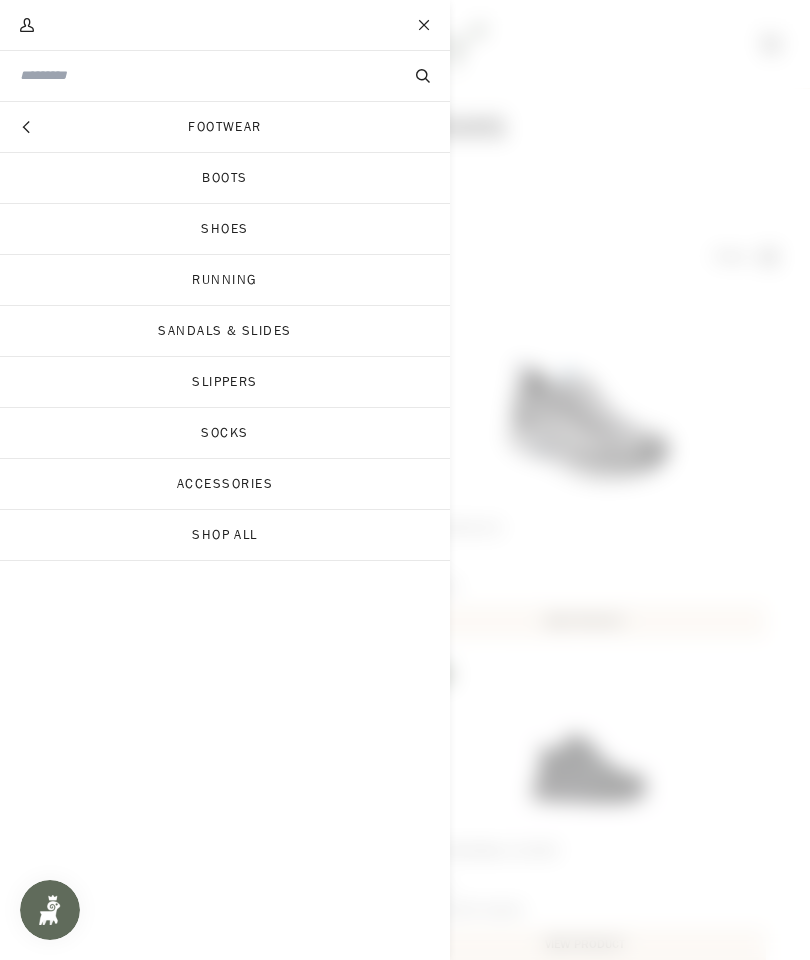 click on "Boots" at bounding box center [225, 178] 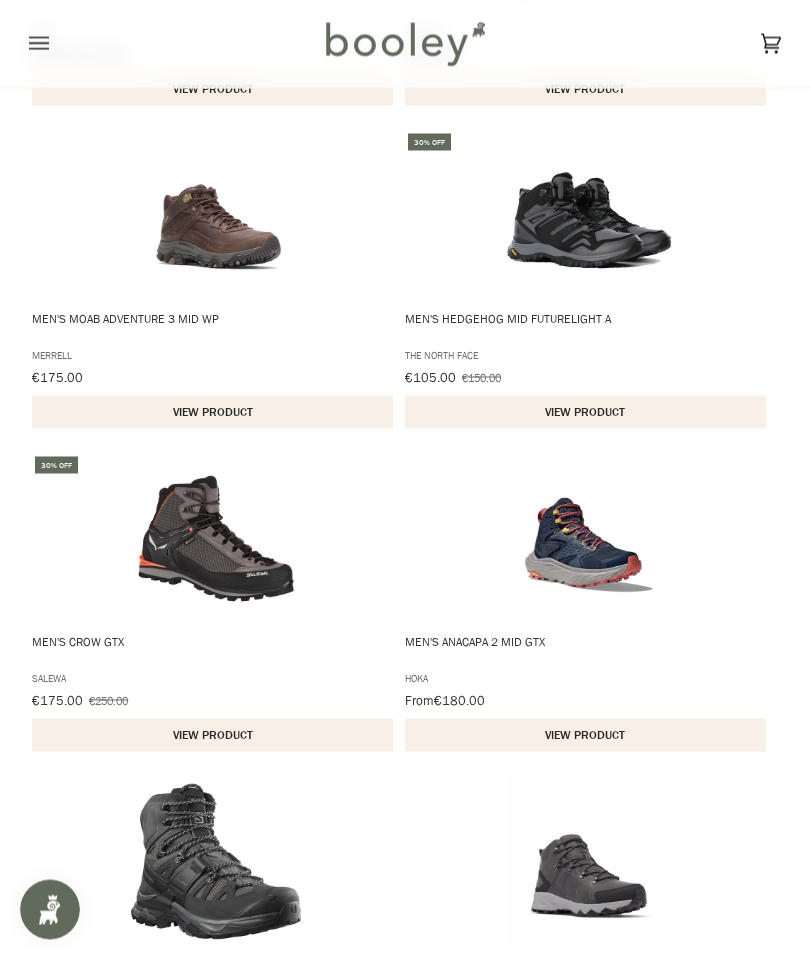 scroll, scrollTop: 2188, scrollLeft: 0, axis: vertical 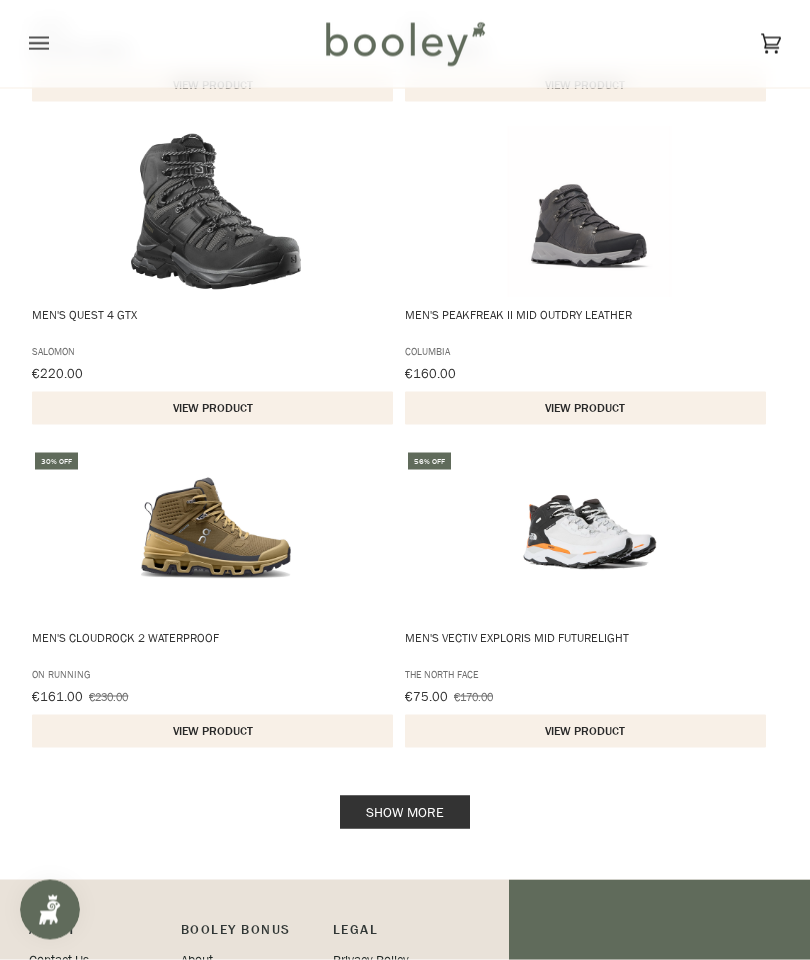 click on "Show more" at bounding box center [405, 812] 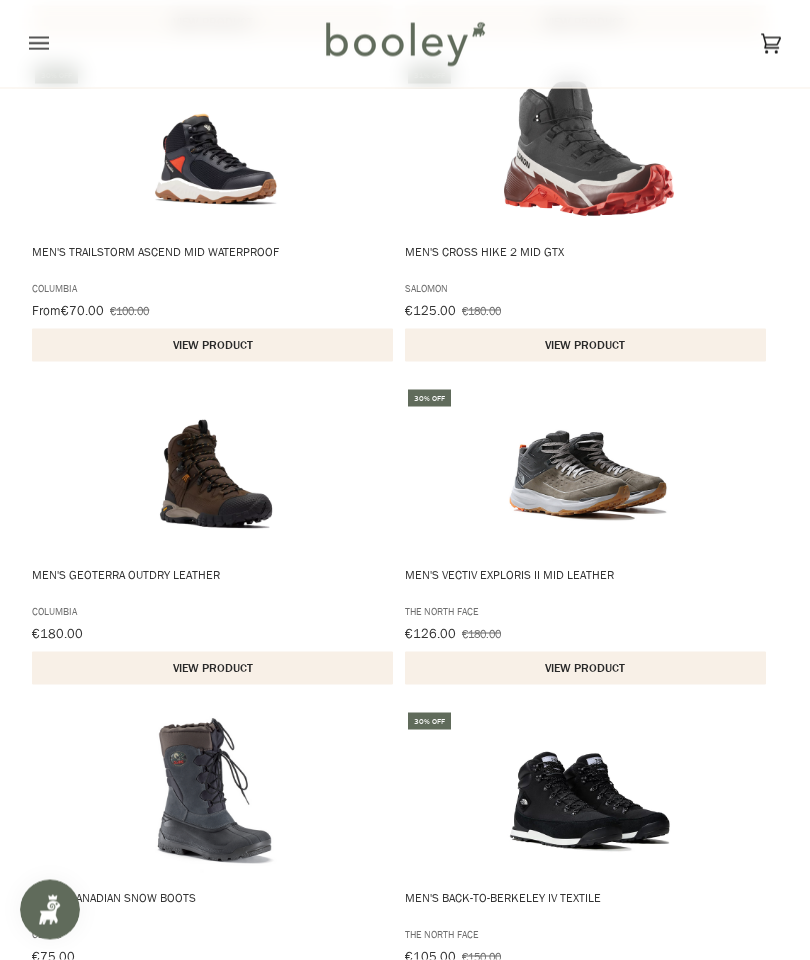 scroll, scrollTop: 3547, scrollLeft: 0, axis: vertical 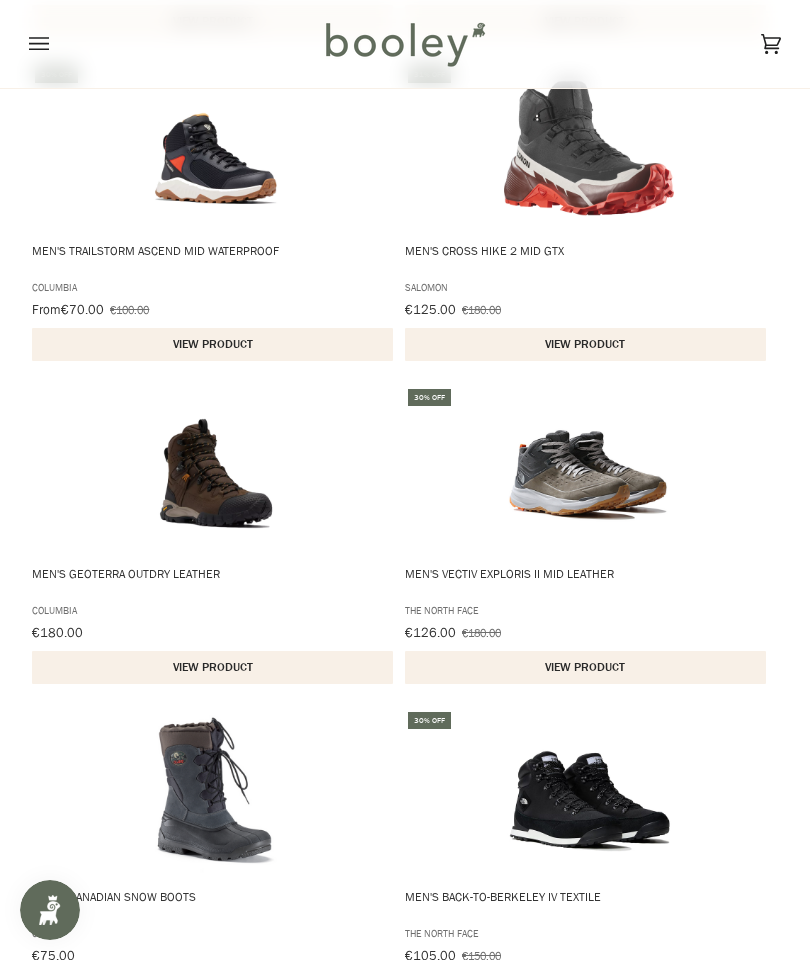 click at bounding box center (589, 471) 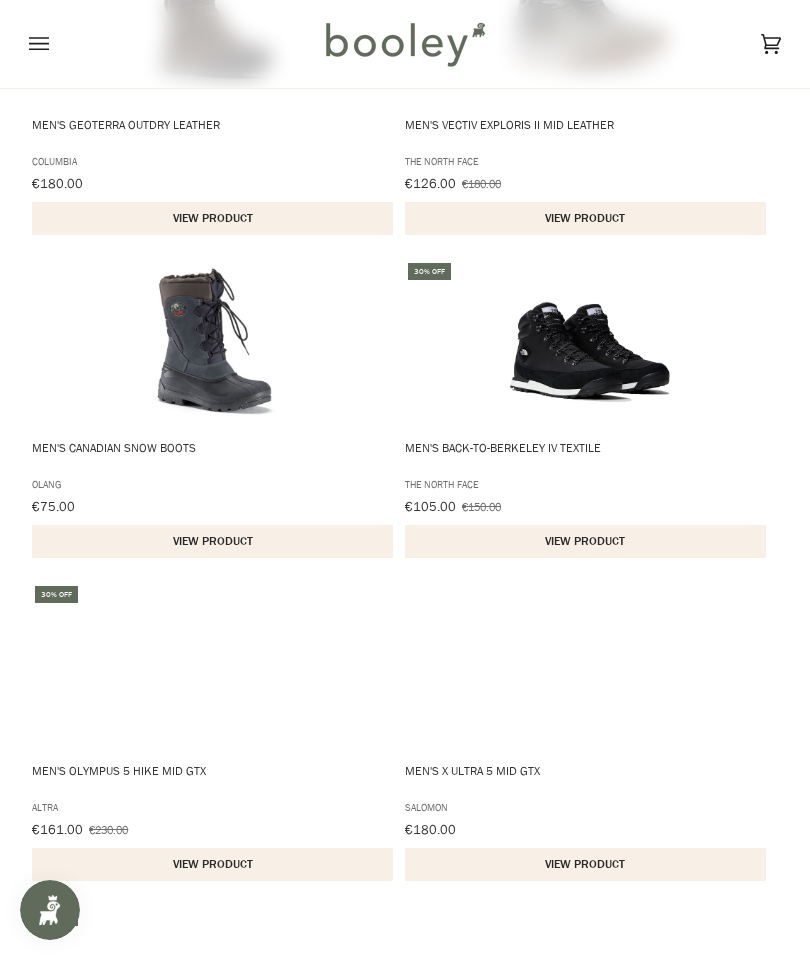 scroll, scrollTop: 3999, scrollLeft: 0, axis: vertical 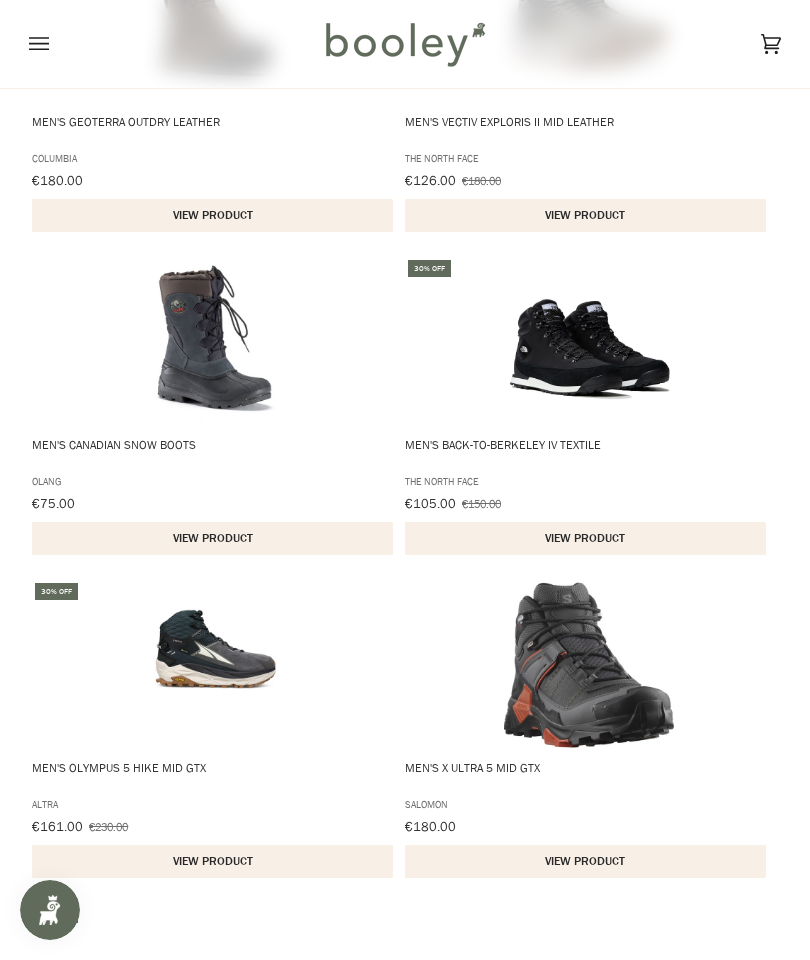 click at bounding box center (216, 665) 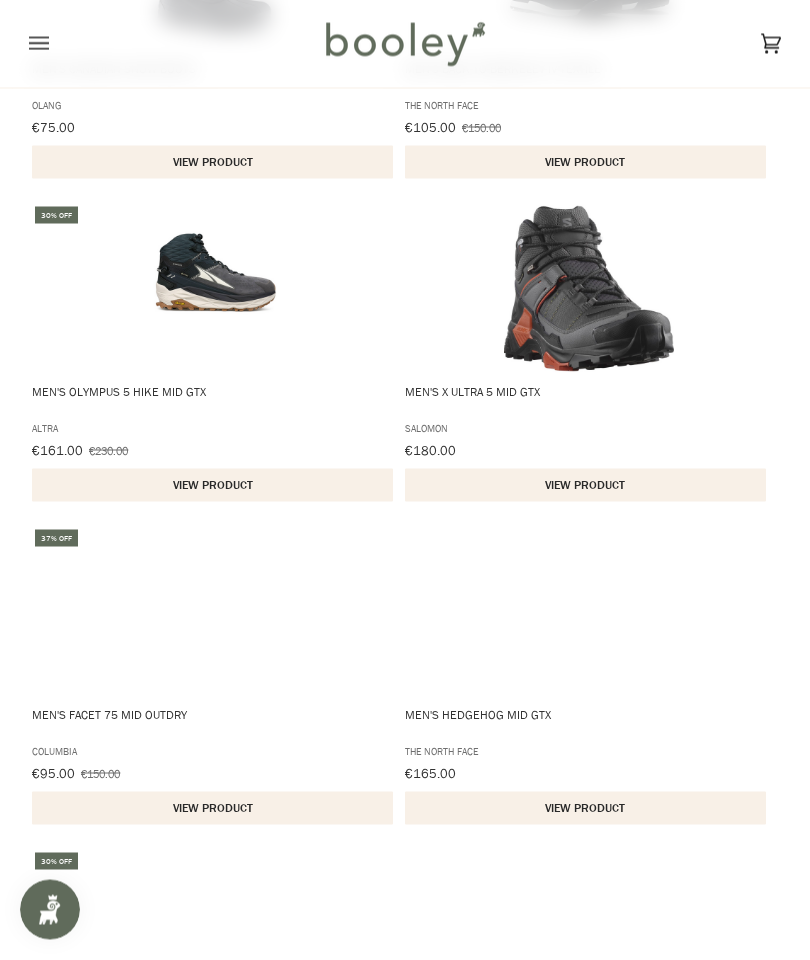 scroll, scrollTop: 4376, scrollLeft: 0, axis: vertical 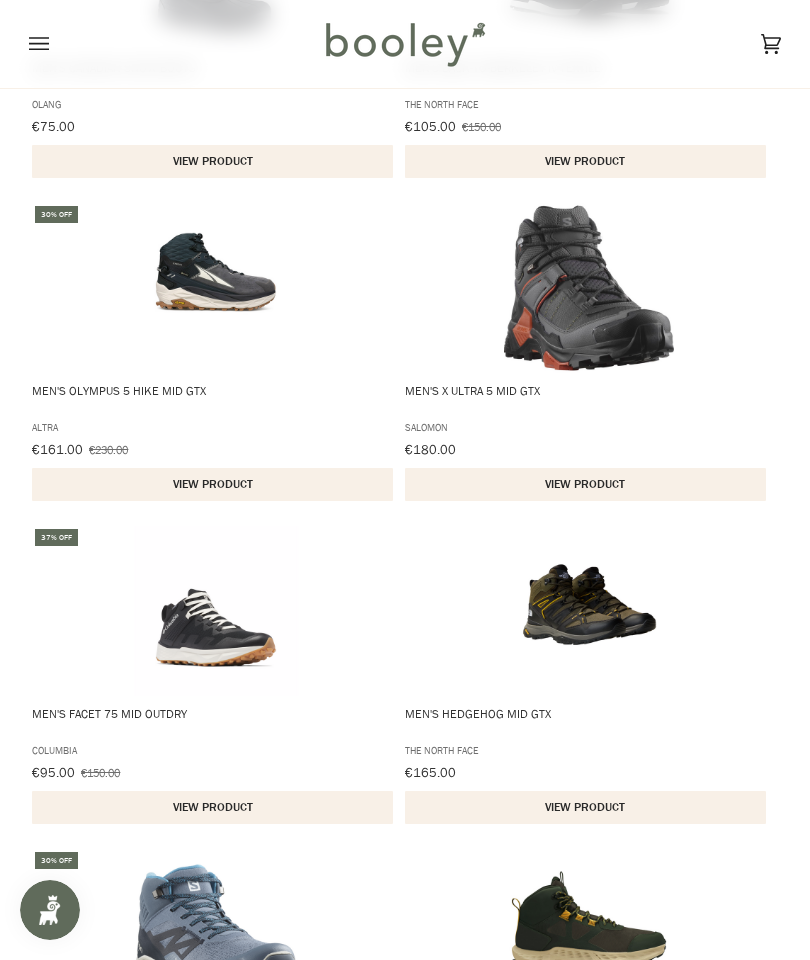 click at bounding box center [216, 611] 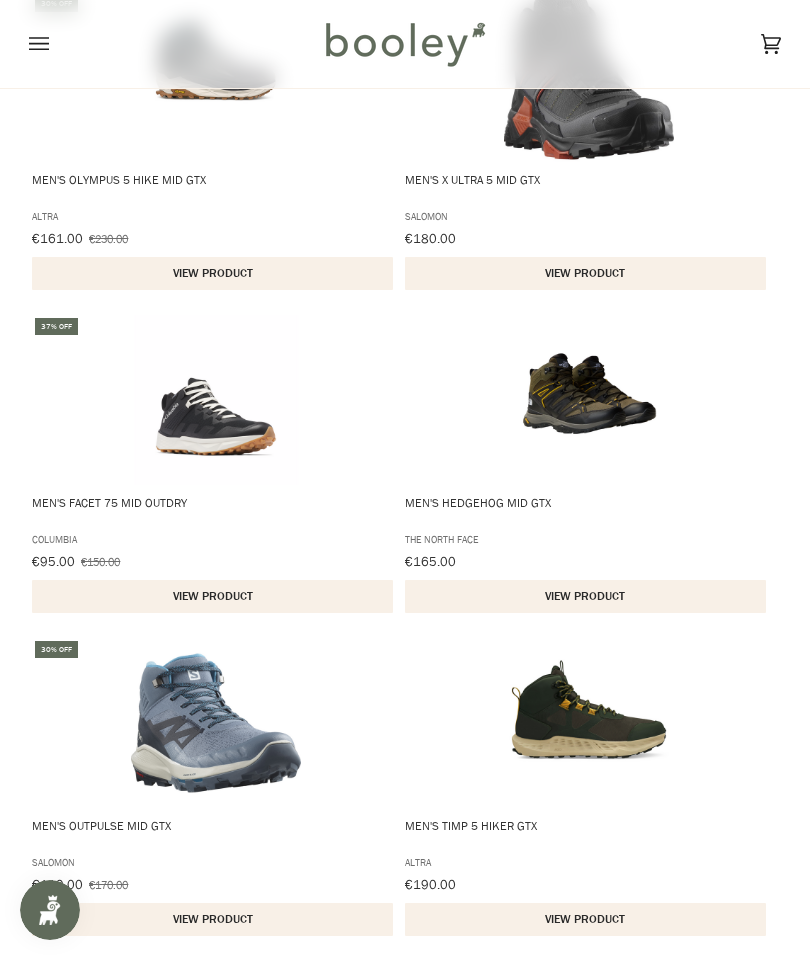 scroll, scrollTop: 4648, scrollLeft: 0, axis: vertical 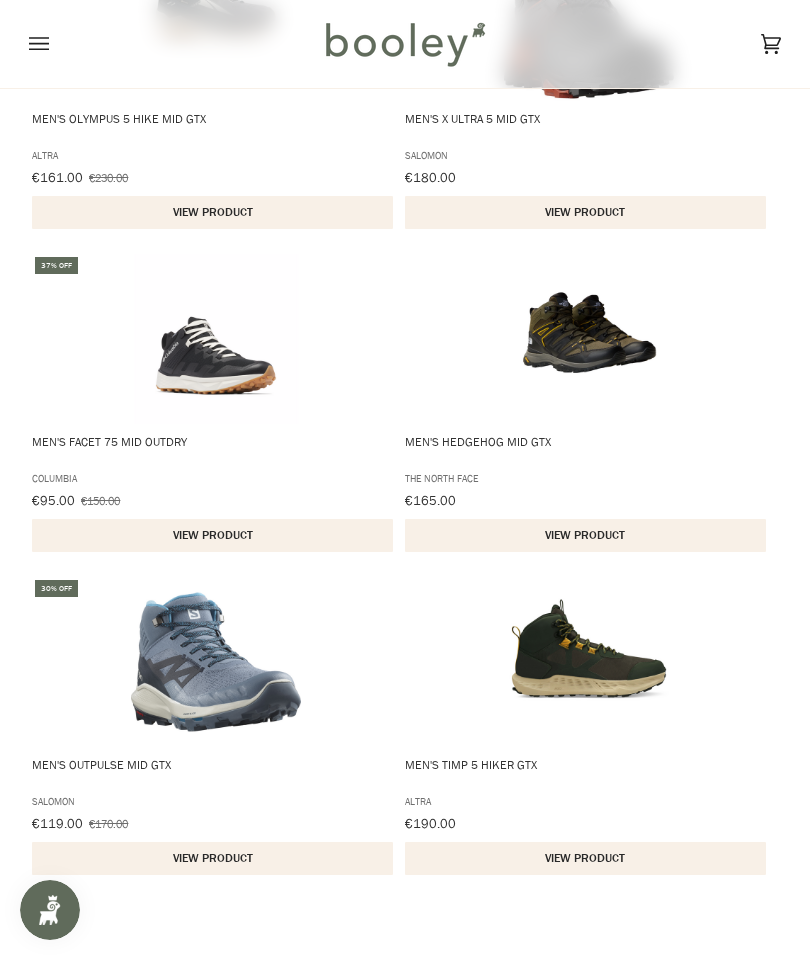 click at bounding box center [589, 662] 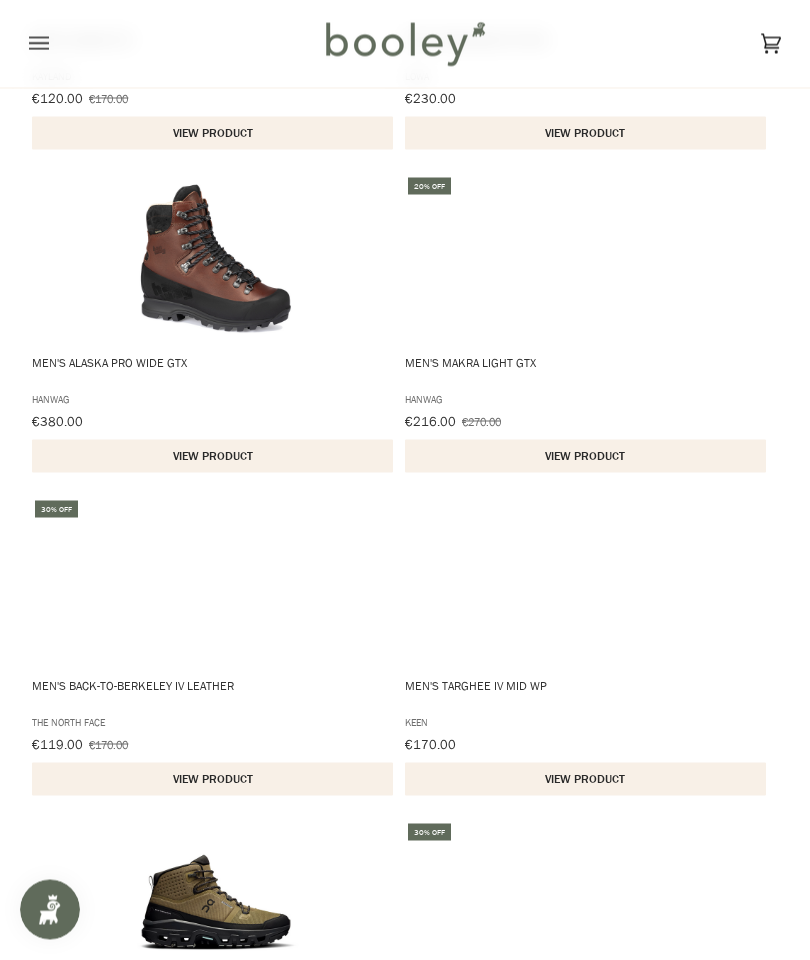 scroll, scrollTop: 5701, scrollLeft: 0, axis: vertical 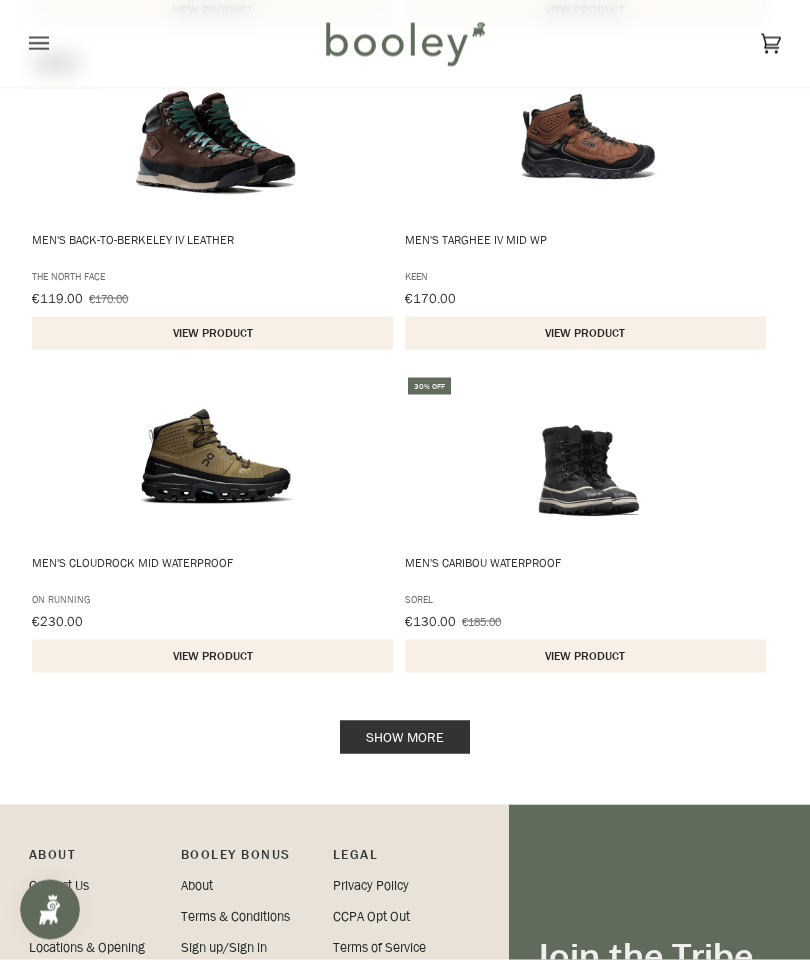 click on "Show more" at bounding box center (405, 737) 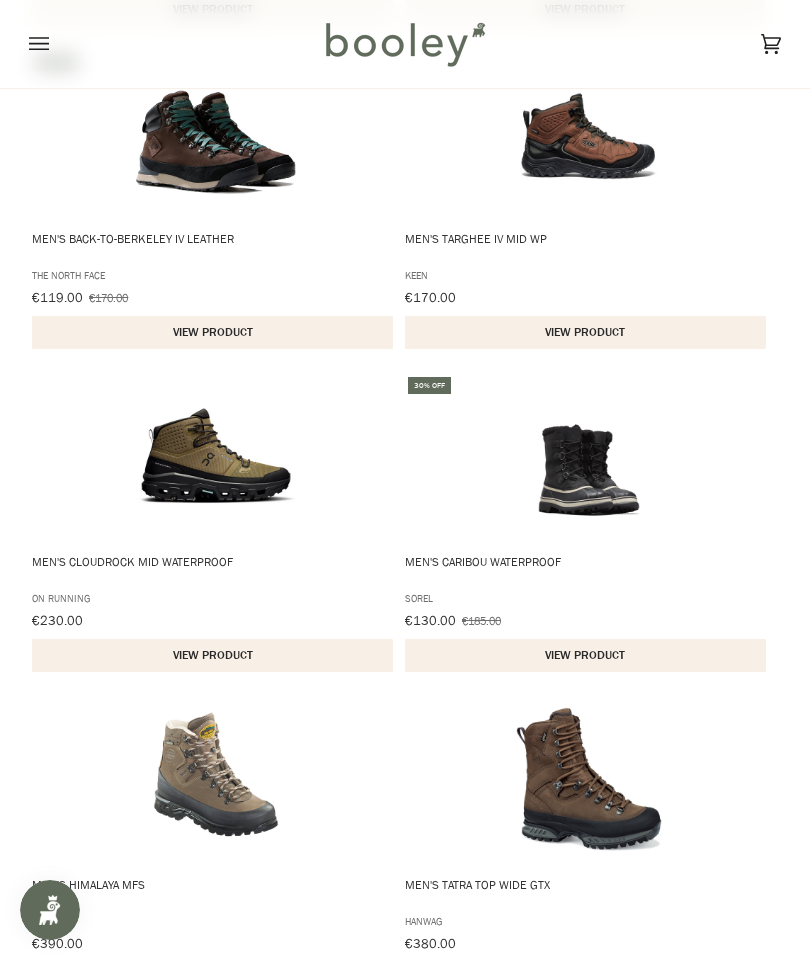 scroll, scrollTop: 6223, scrollLeft: 0, axis: vertical 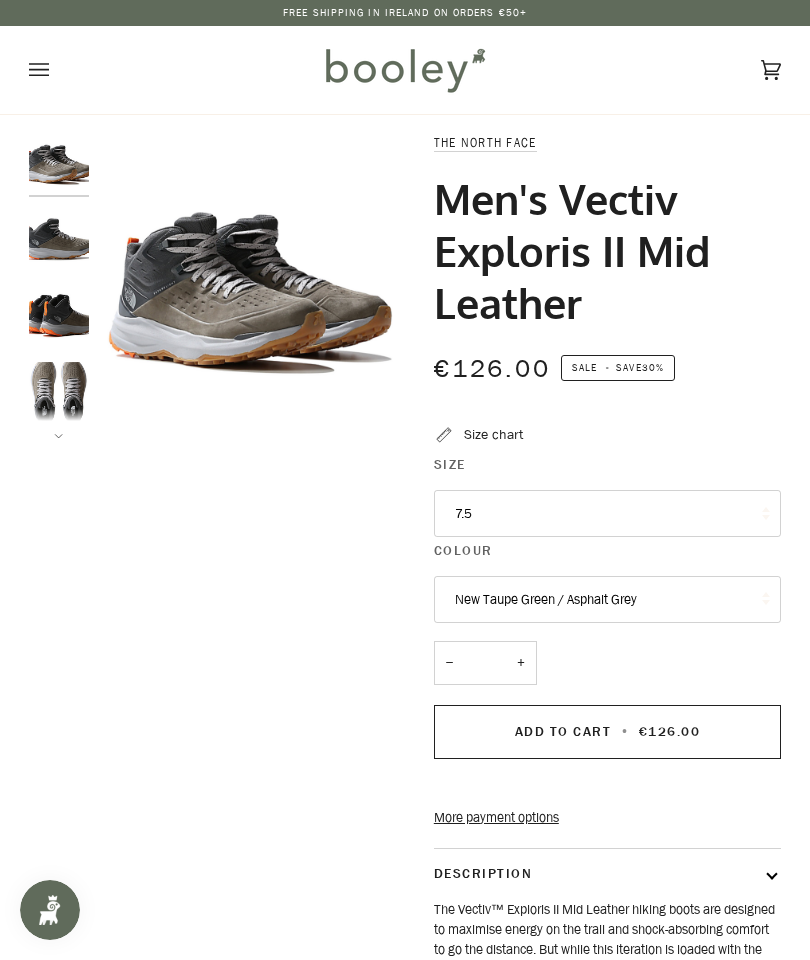 click on "7.5" at bounding box center (607, 514) 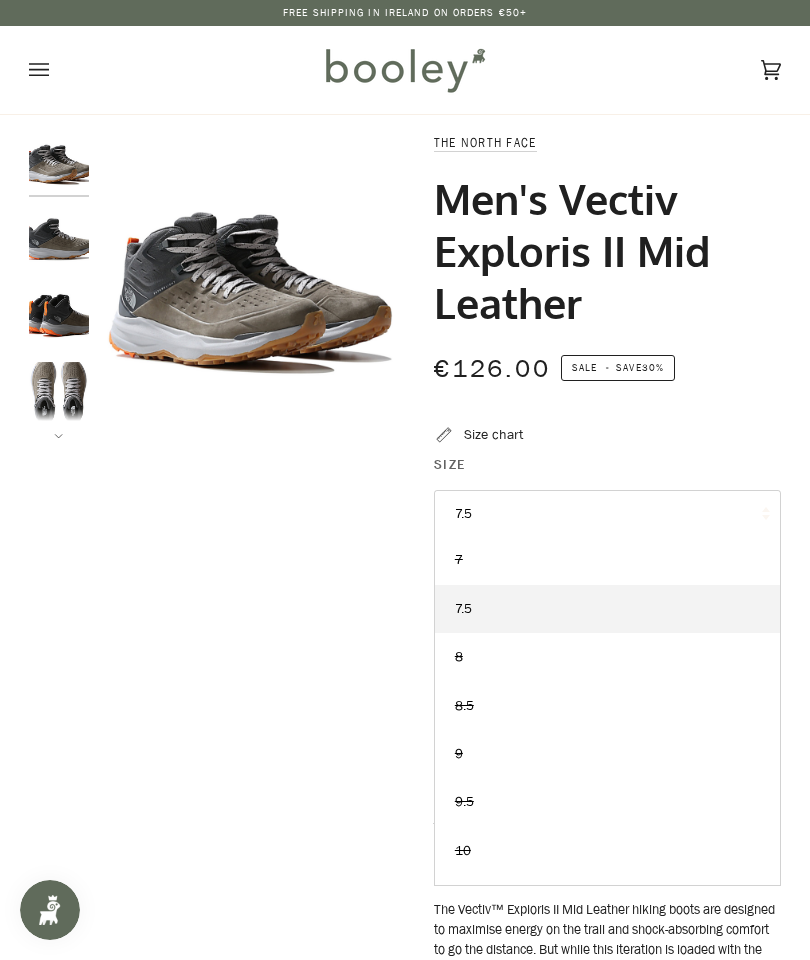 click on "Zoom
Zoom" at bounding box center [405, 626] 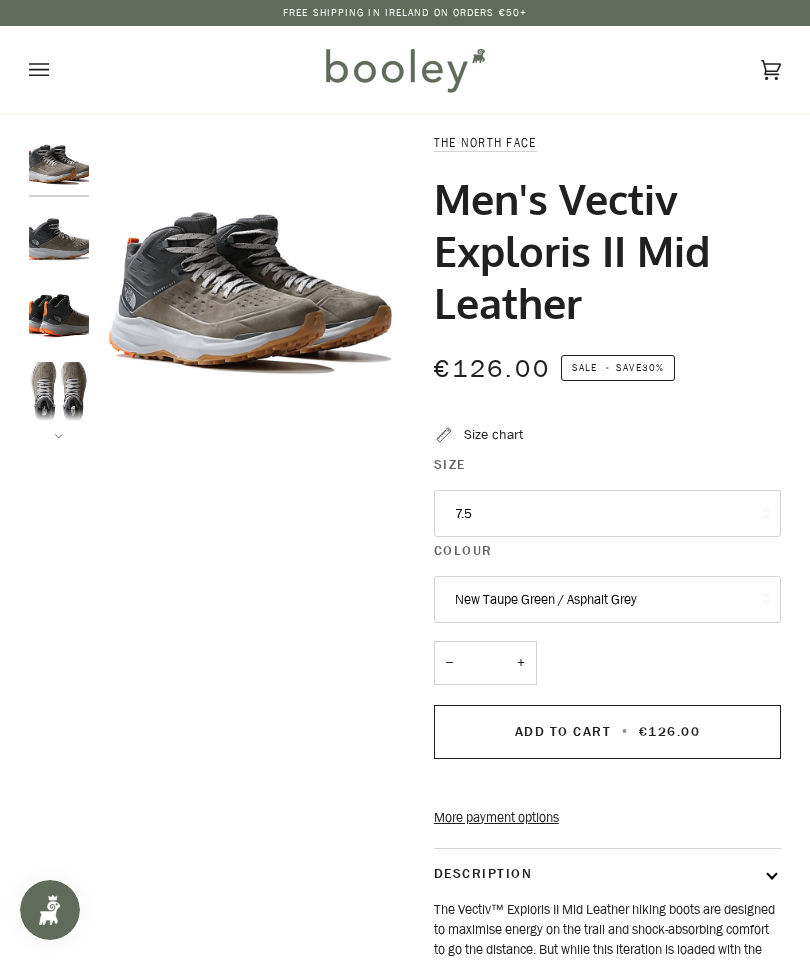 click at bounding box center [59, 239] 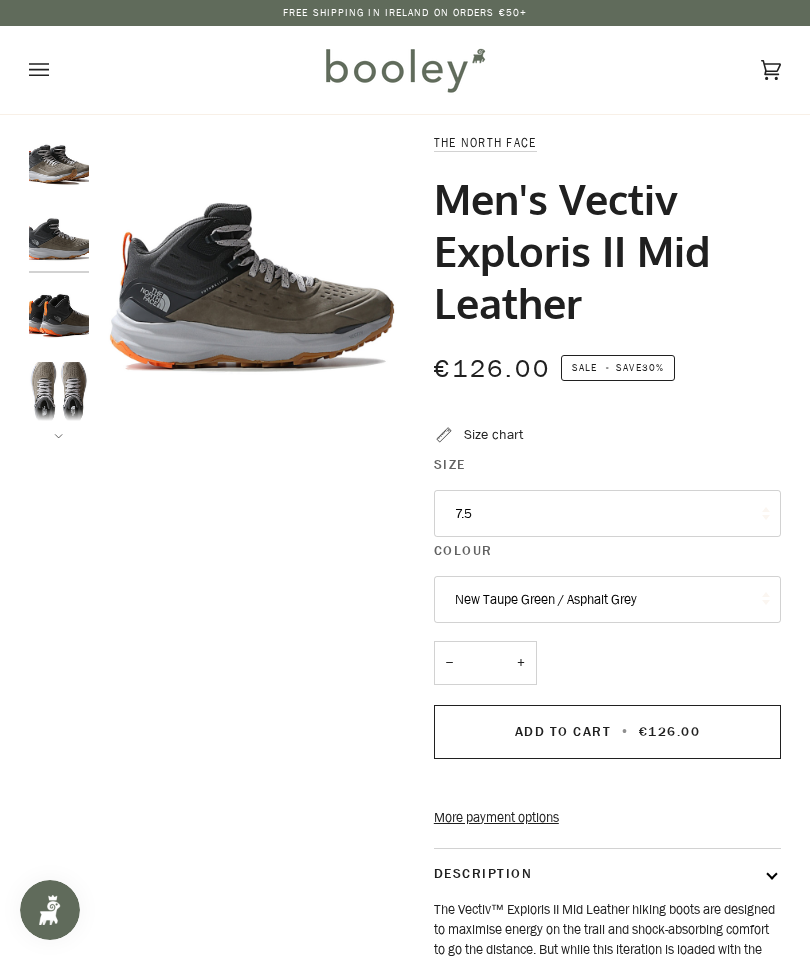 click at bounding box center (59, 316) 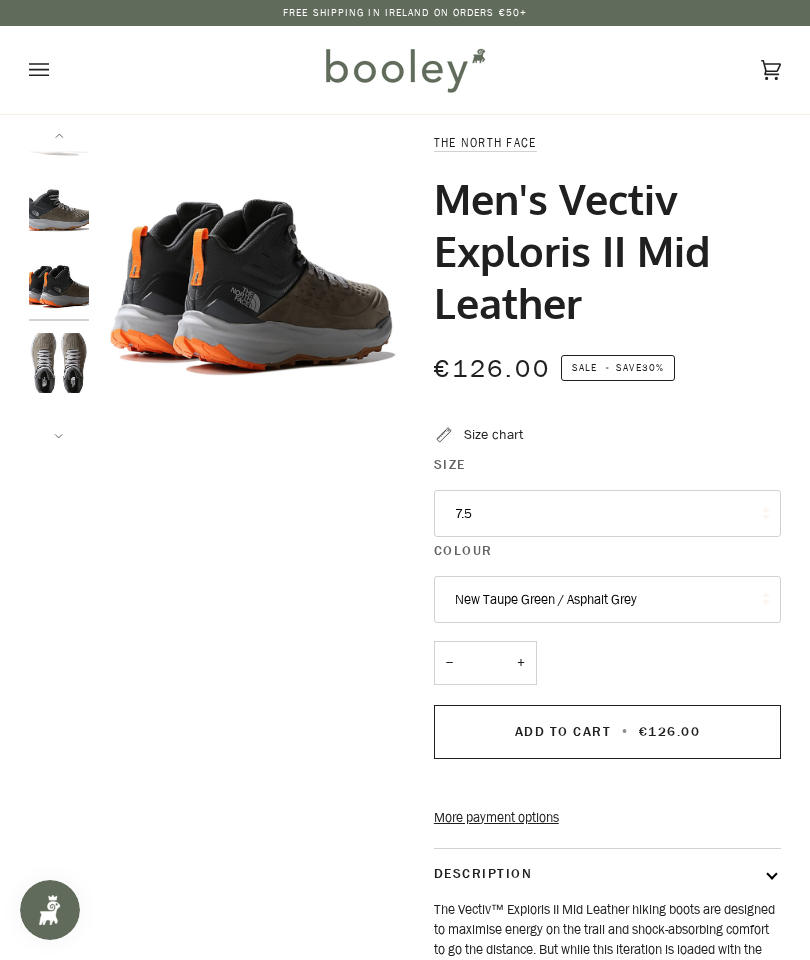 scroll, scrollTop: 29, scrollLeft: 0, axis: vertical 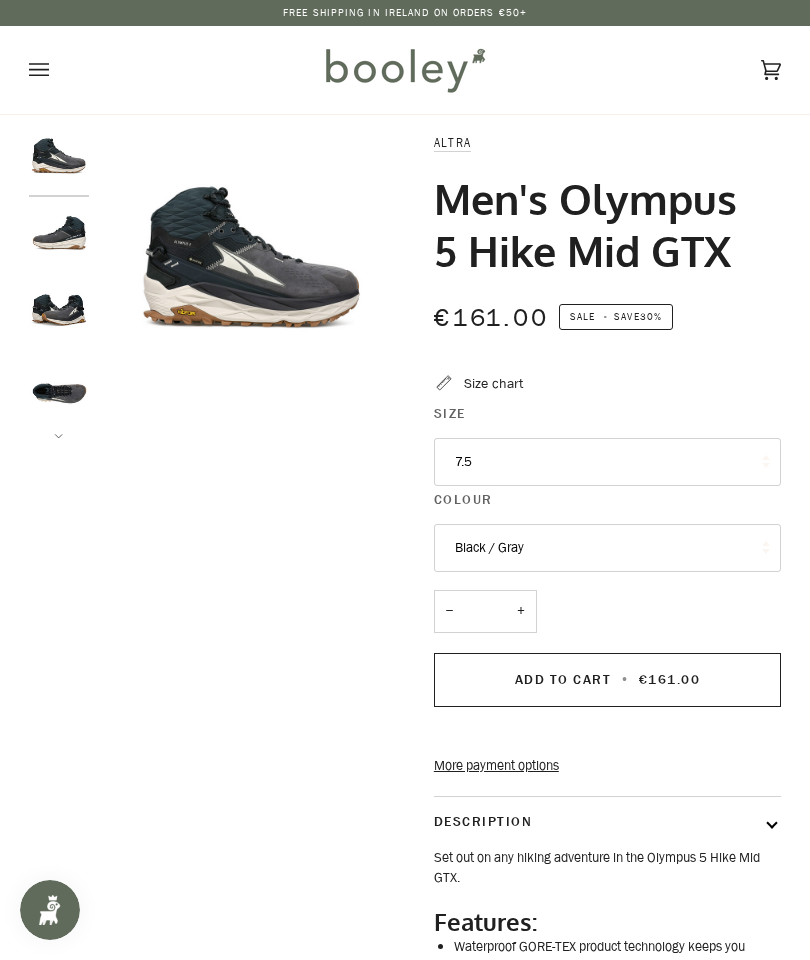 click at bounding box center [59, 239] 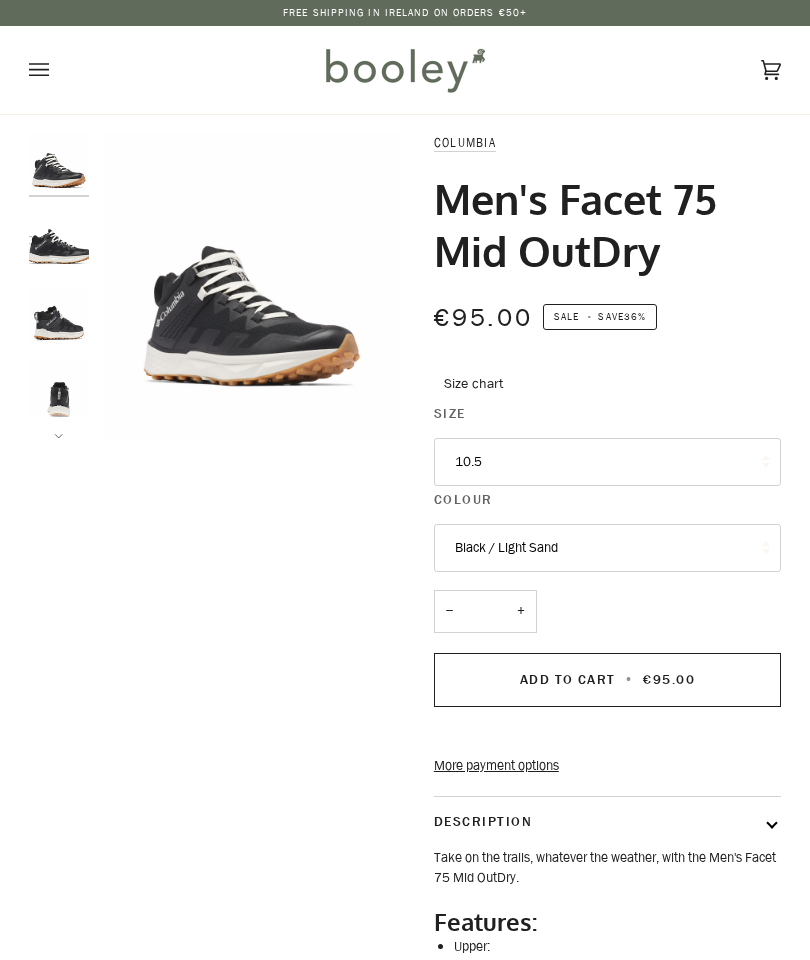 scroll, scrollTop: 0, scrollLeft: 0, axis: both 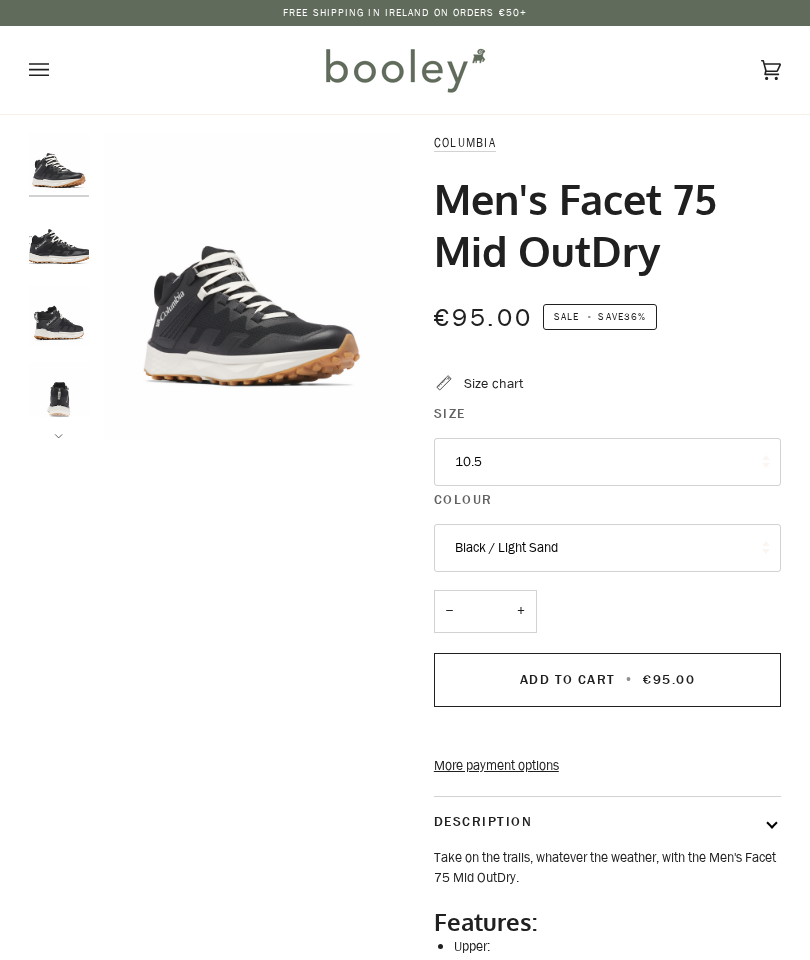 click at bounding box center (59, 239) 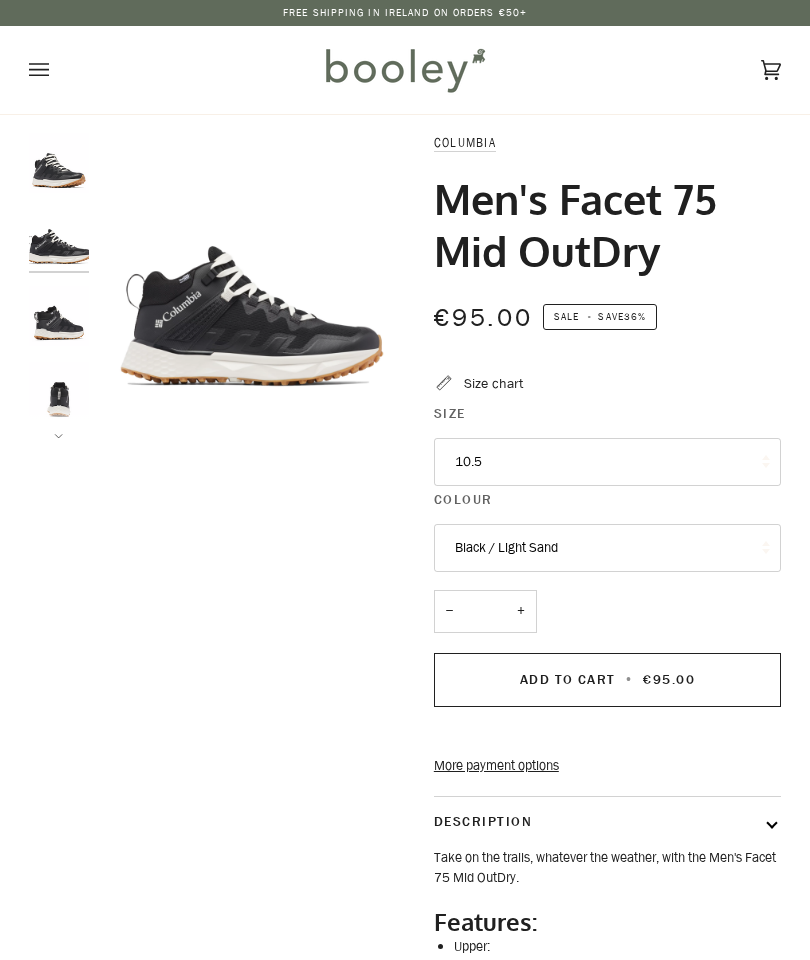 scroll, scrollTop: 0, scrollLeft: 0, axis: both 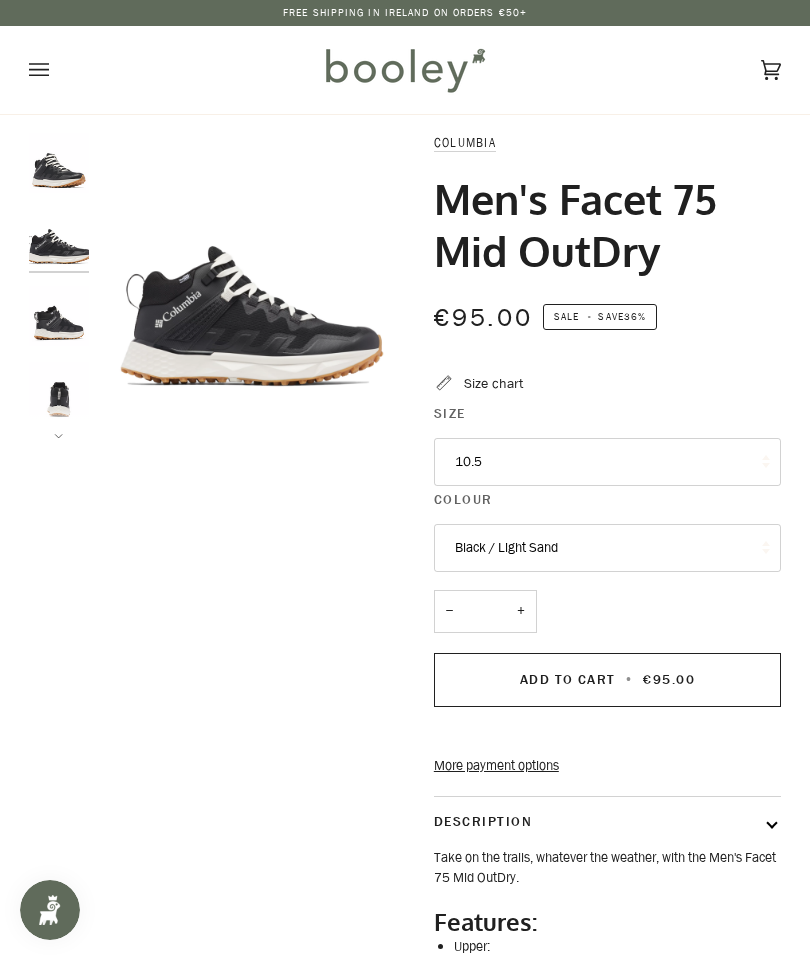 click at bounding box center (59, 316) 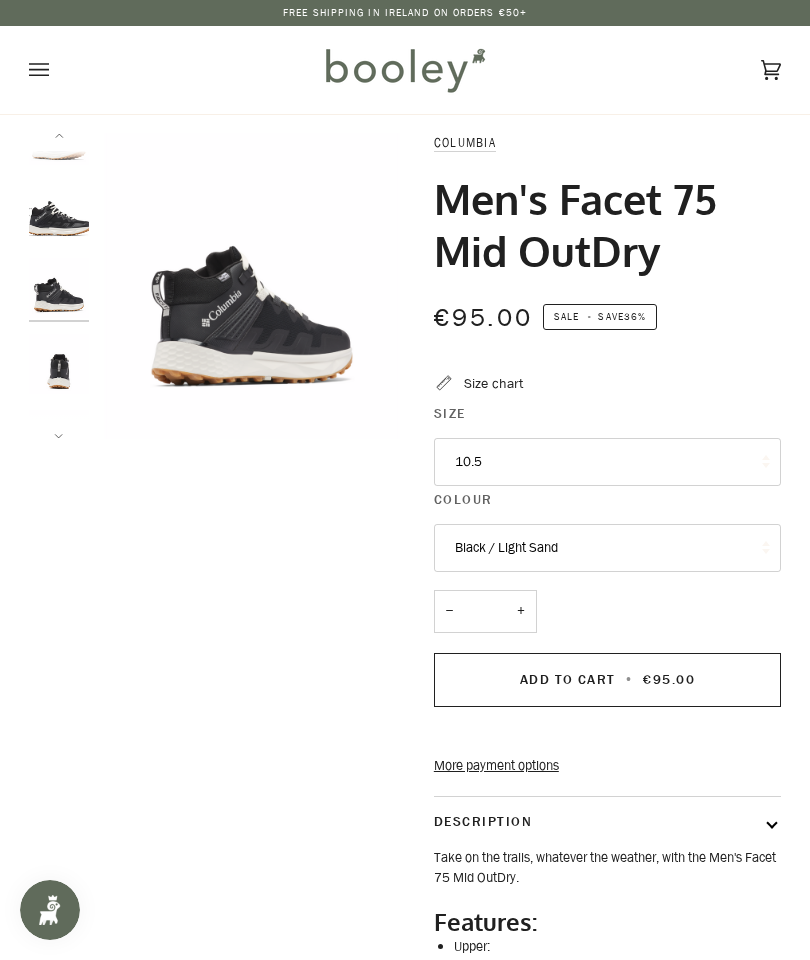 scroll, scrollTop: 29, scrollLeft: 0, axis: vertical 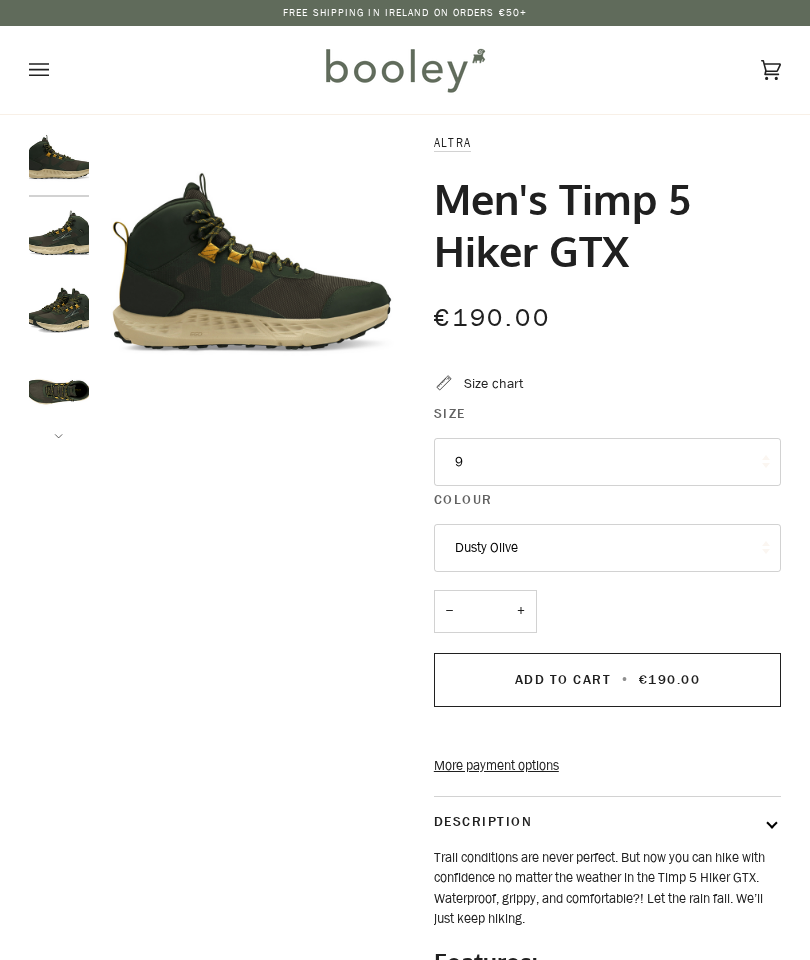 click at bounding box center [59, 239] 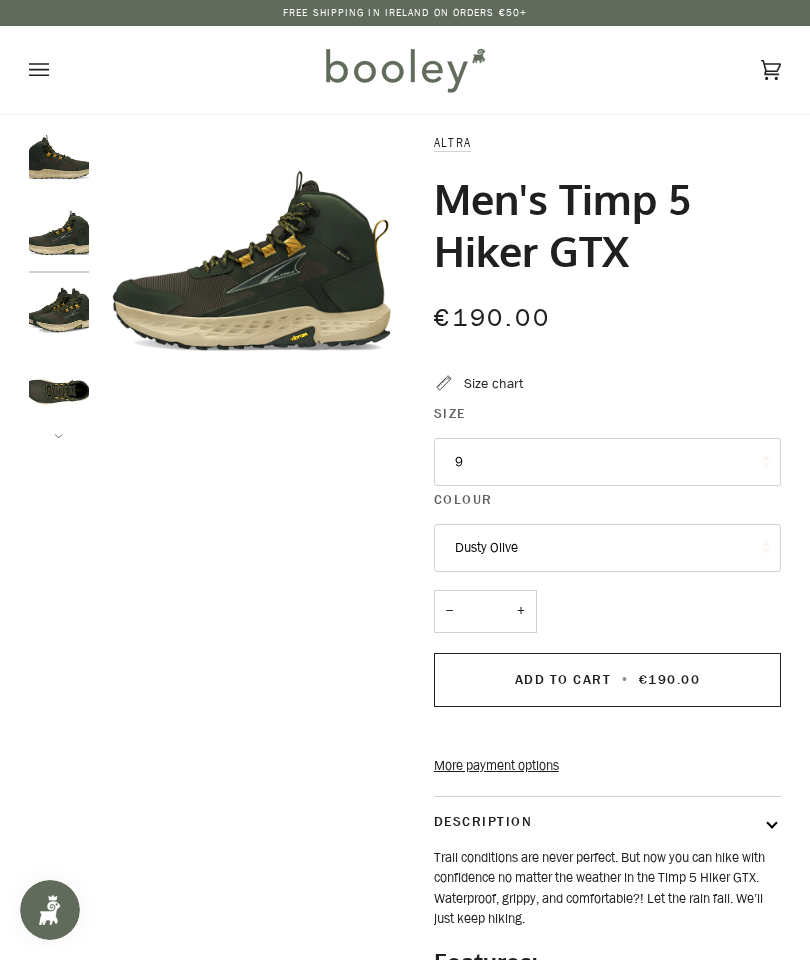 scroll, scrollTop: 0, scrollLeft: 0, axis: both 